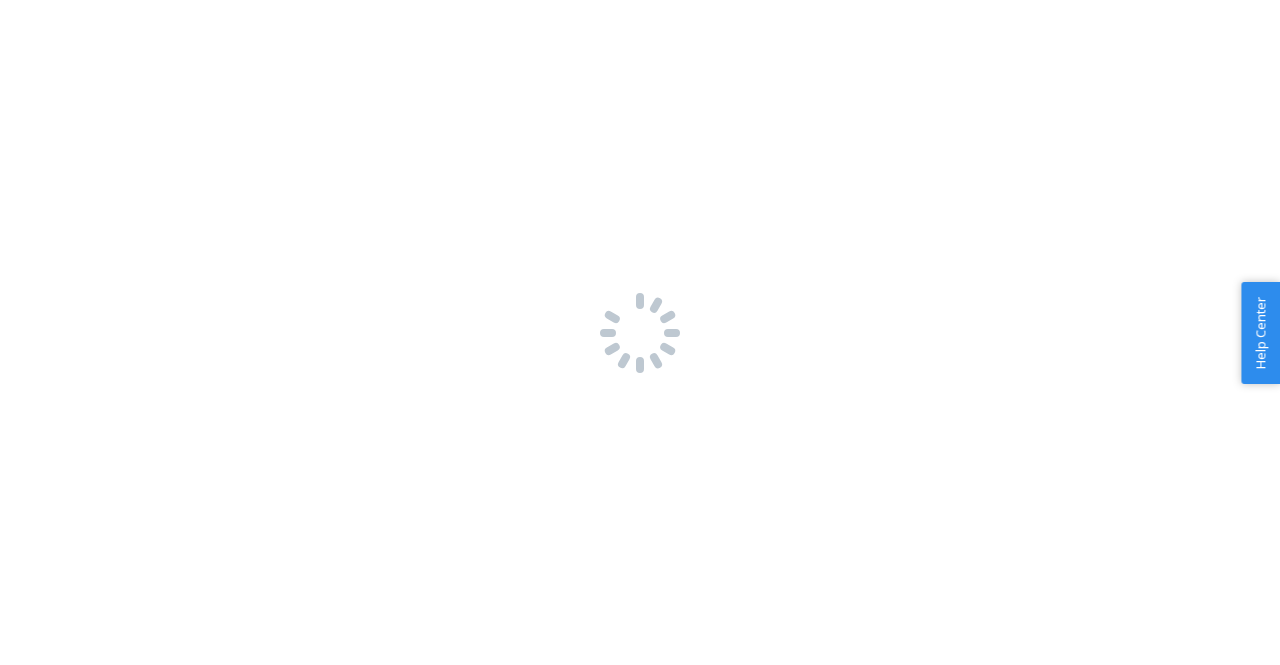 scroll, scrollTop: 0, scrollLeft: 0, axis: both 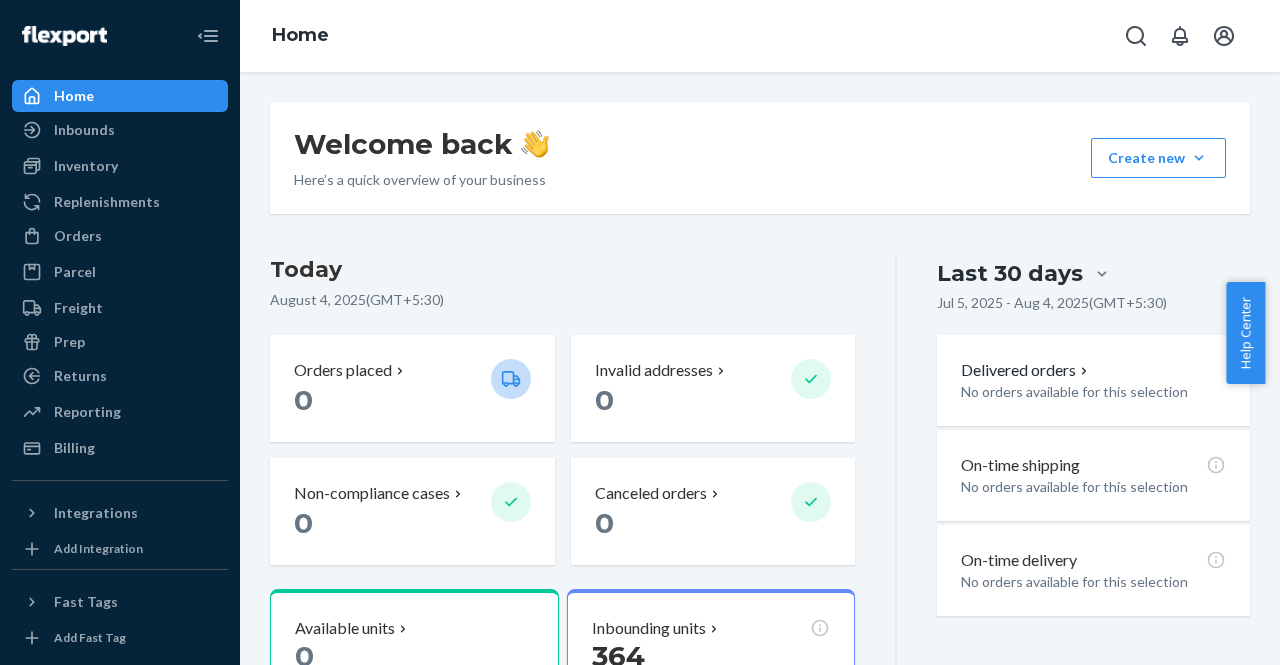 click on "Inventory" at bounding box center [120, 166] 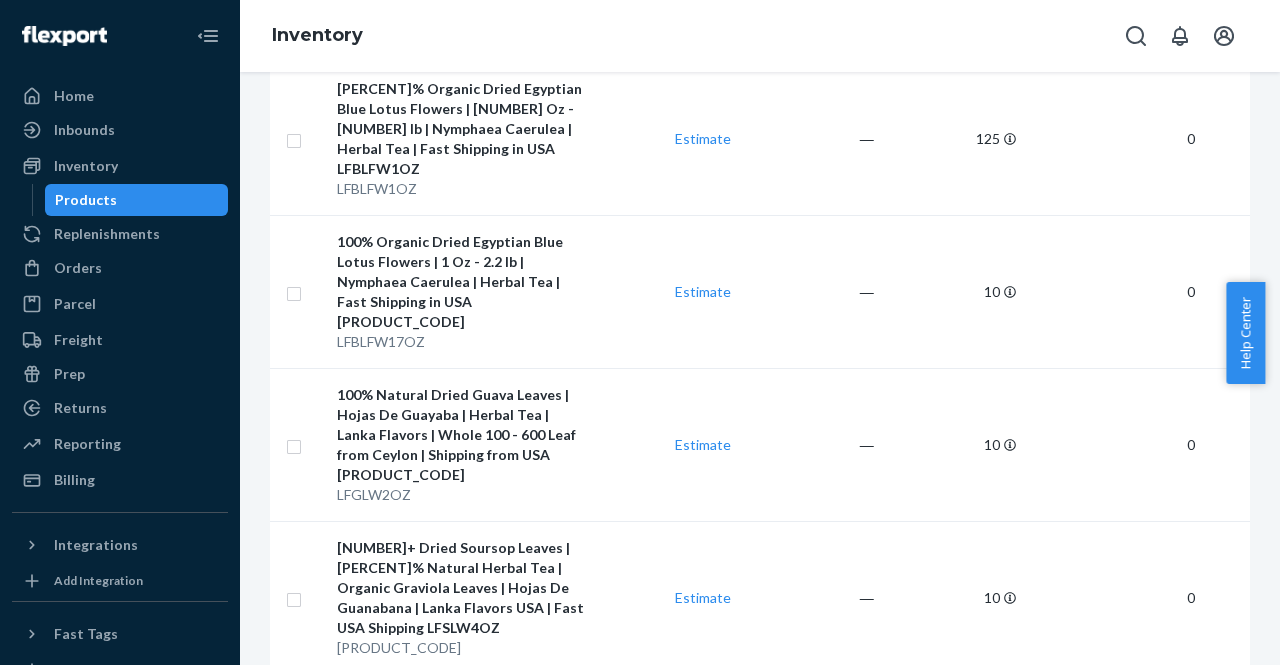 scroll, scrollTop: 436, scrollLeft: 0, axis: vertical 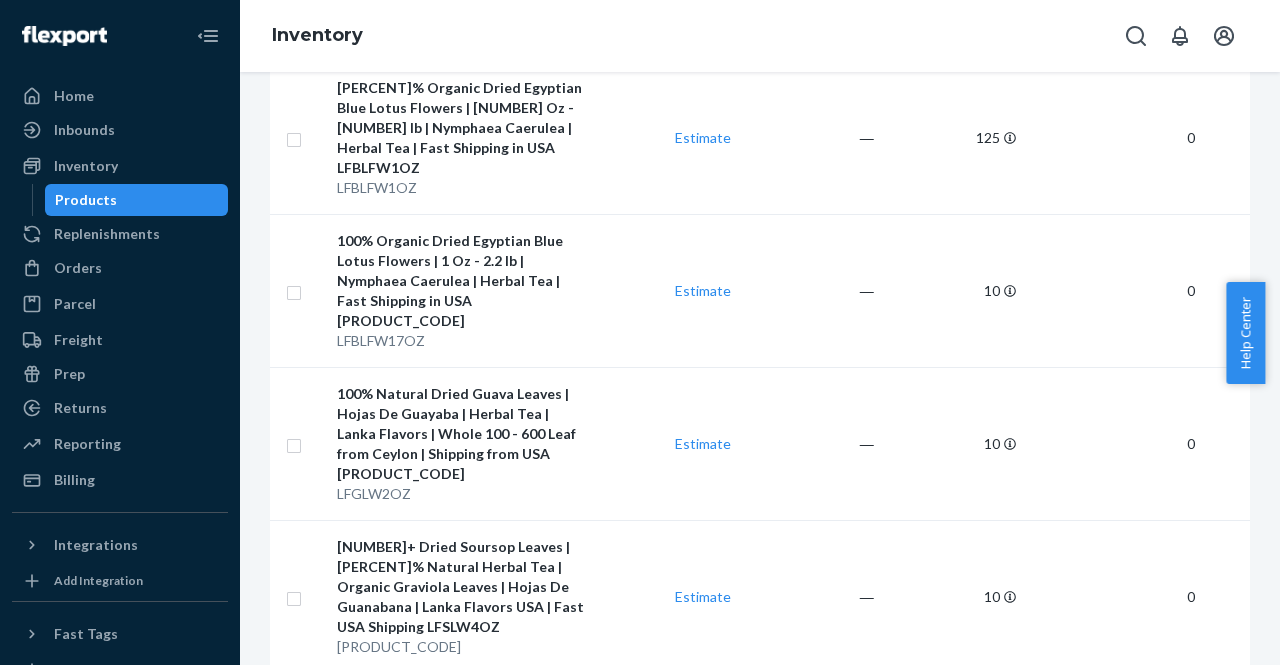 click on "LFGLW2OZ" at bounding box center [462, 494] 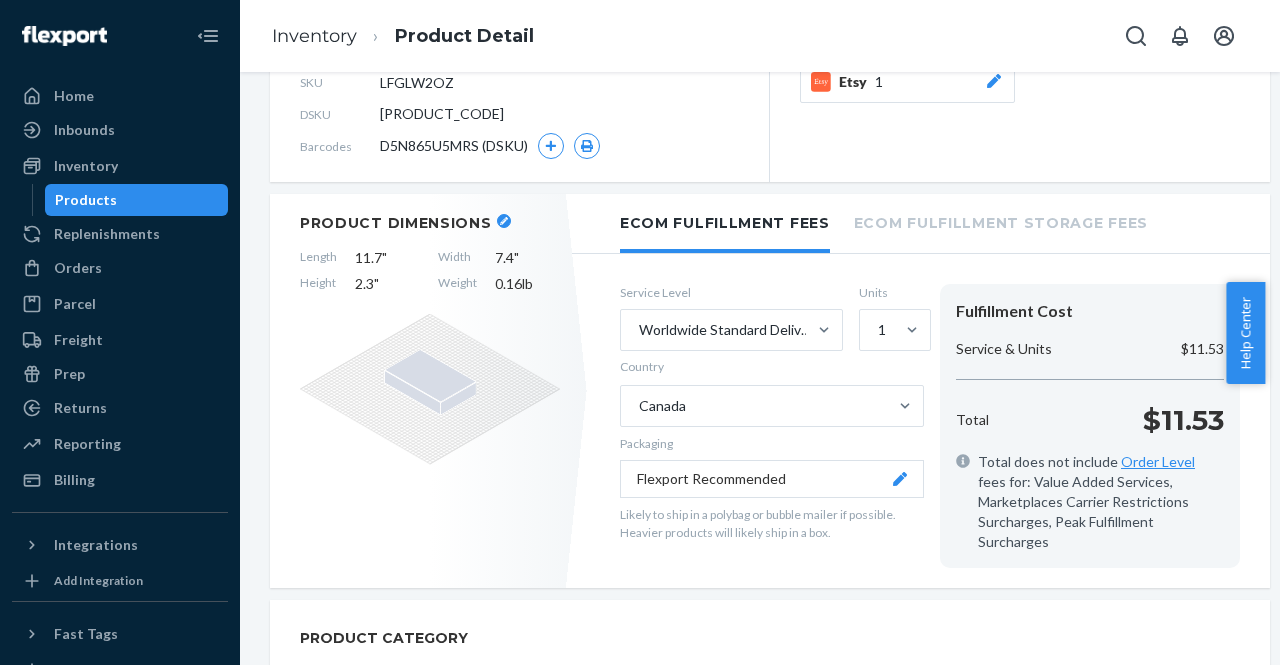 scroll, scrollTop: 298, scrollLeft: 0, axis: vertical 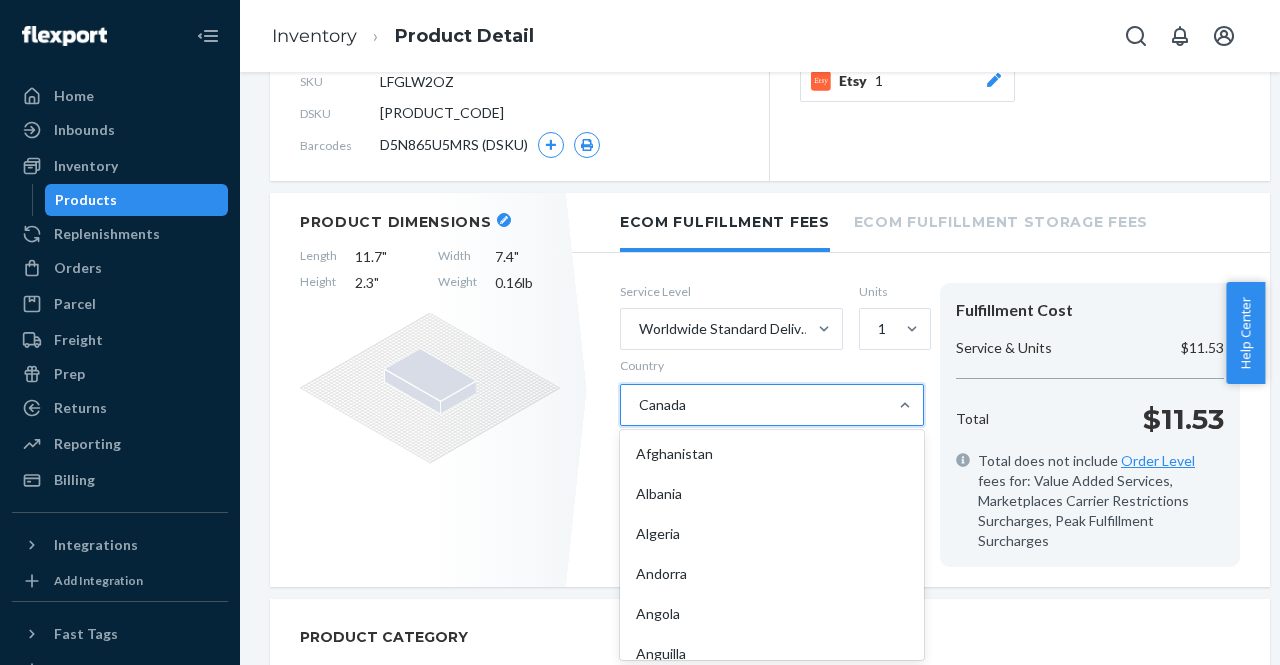 click on "Canada" at bounding box center (754, 405) 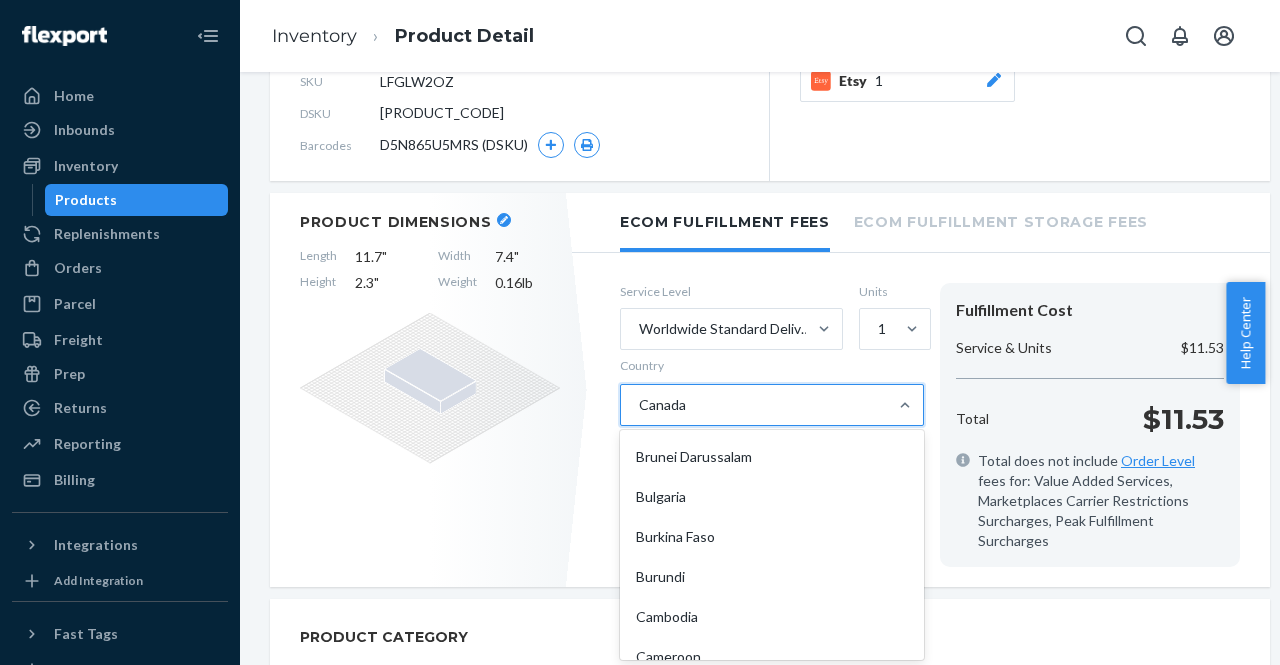 click on "Product Dimensions Length 11.7 " Width 7.4 " Height 2.3 " Weight 0.16 lb" at bounding box center [430, 390] 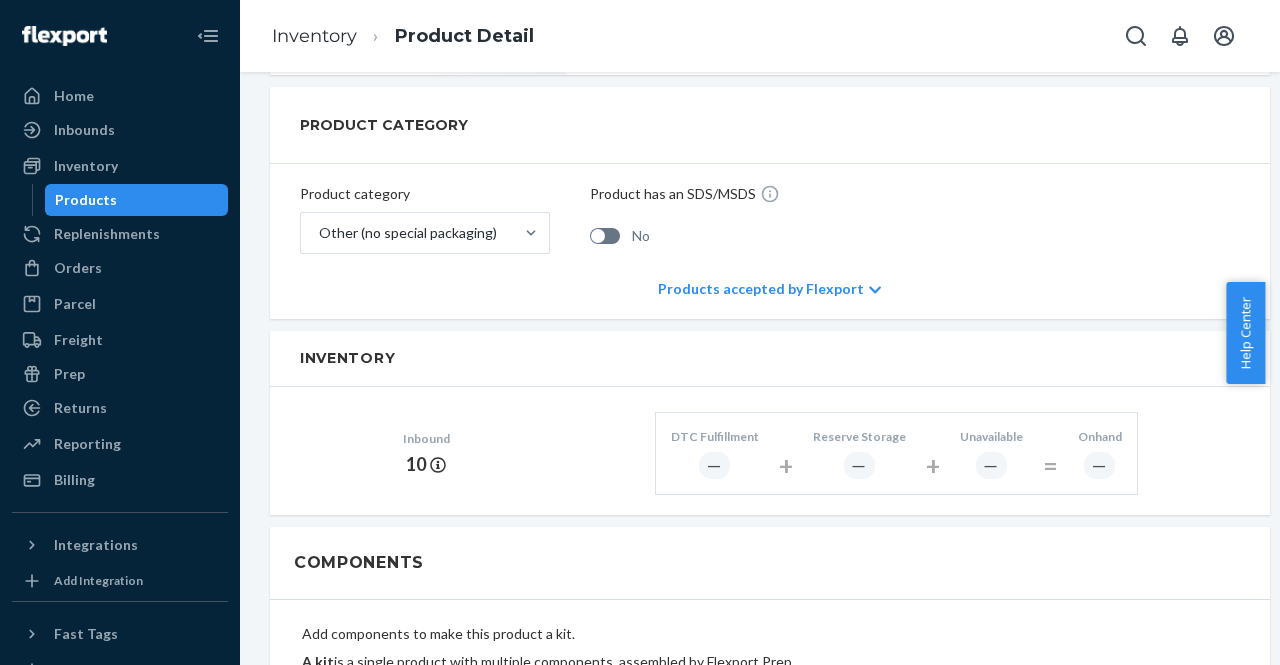 scroll, scrollTop: 1316, scrollLeft: 0, axis: vertical 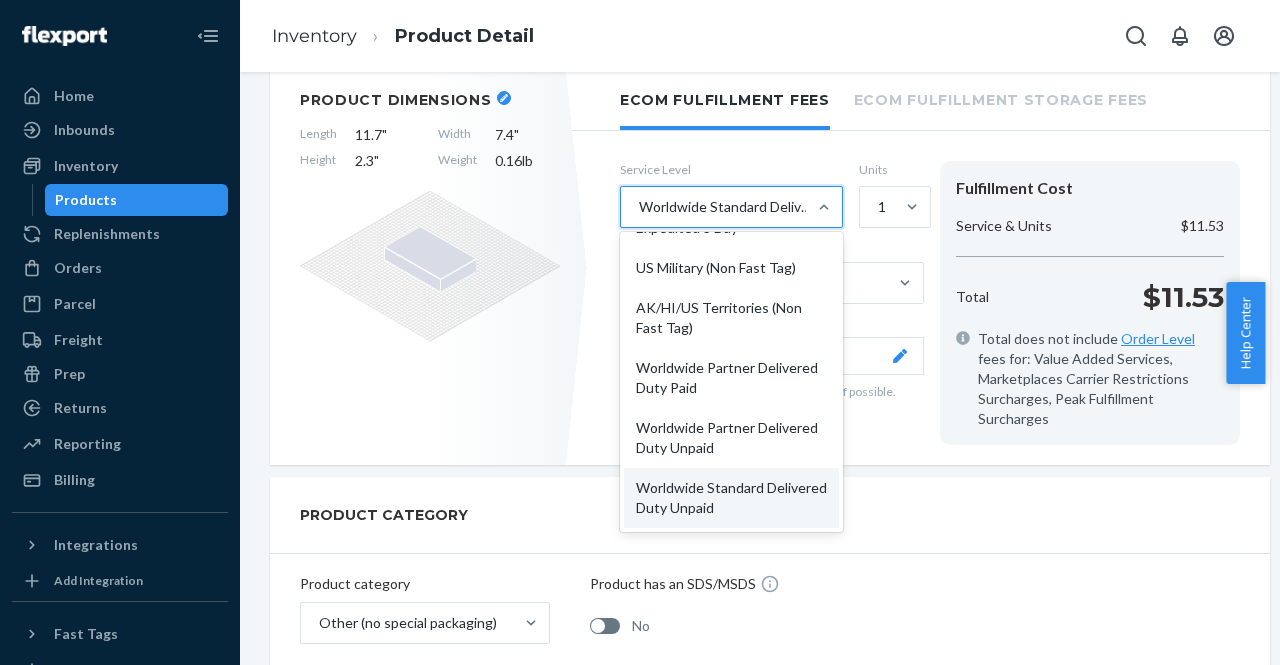 click on "Worldwide Partner Delivered Duty Paid" at bounding box center [731, 378] 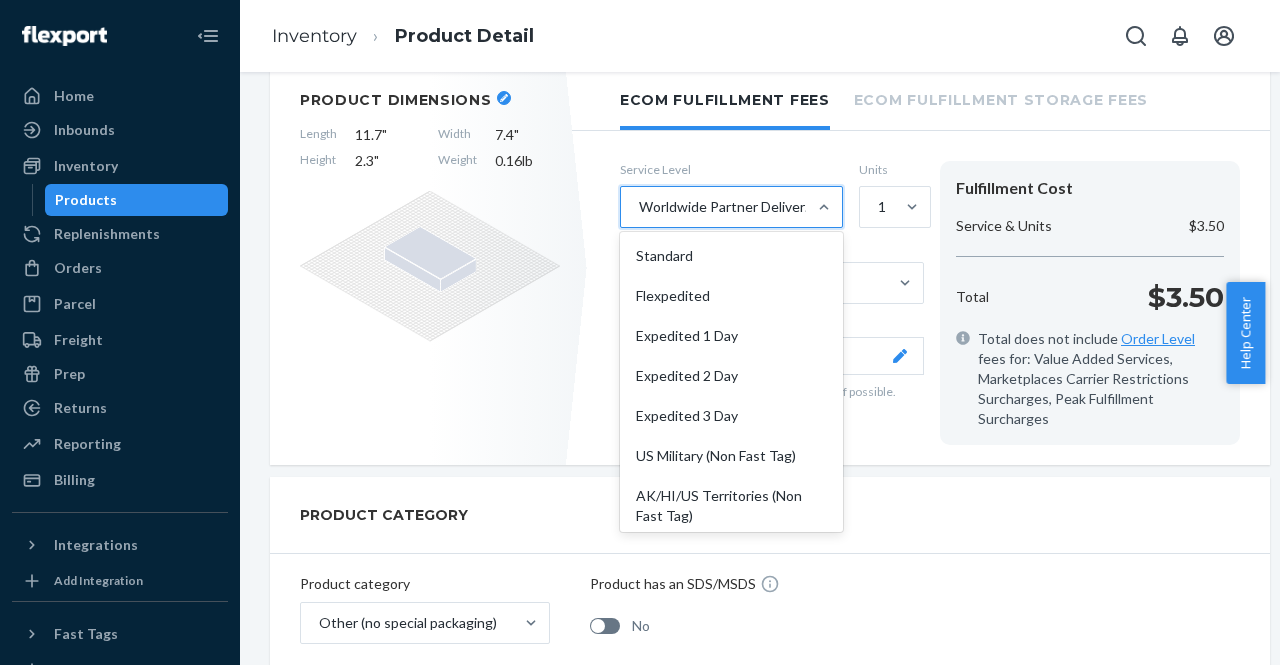 click at bounding box center (824, 207) 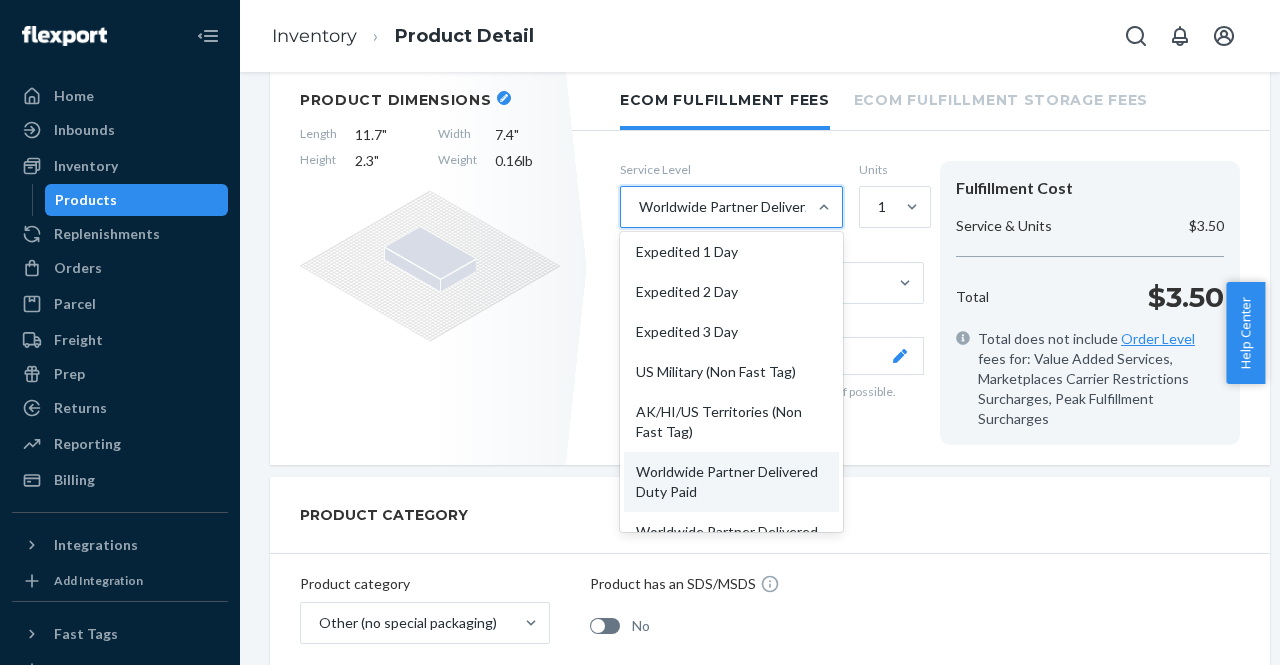 click on "Expedited 3 Day" at bounding box center (731, 332) 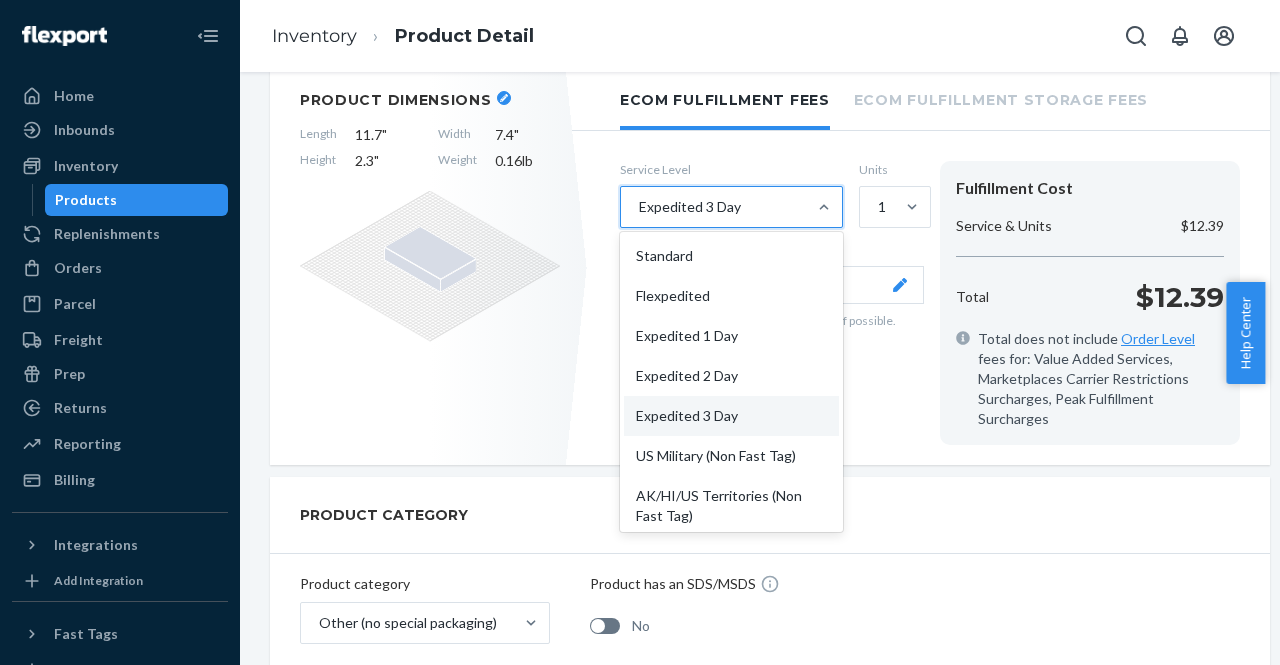 click on "Flexpedited" at bounding box center [731, 296] 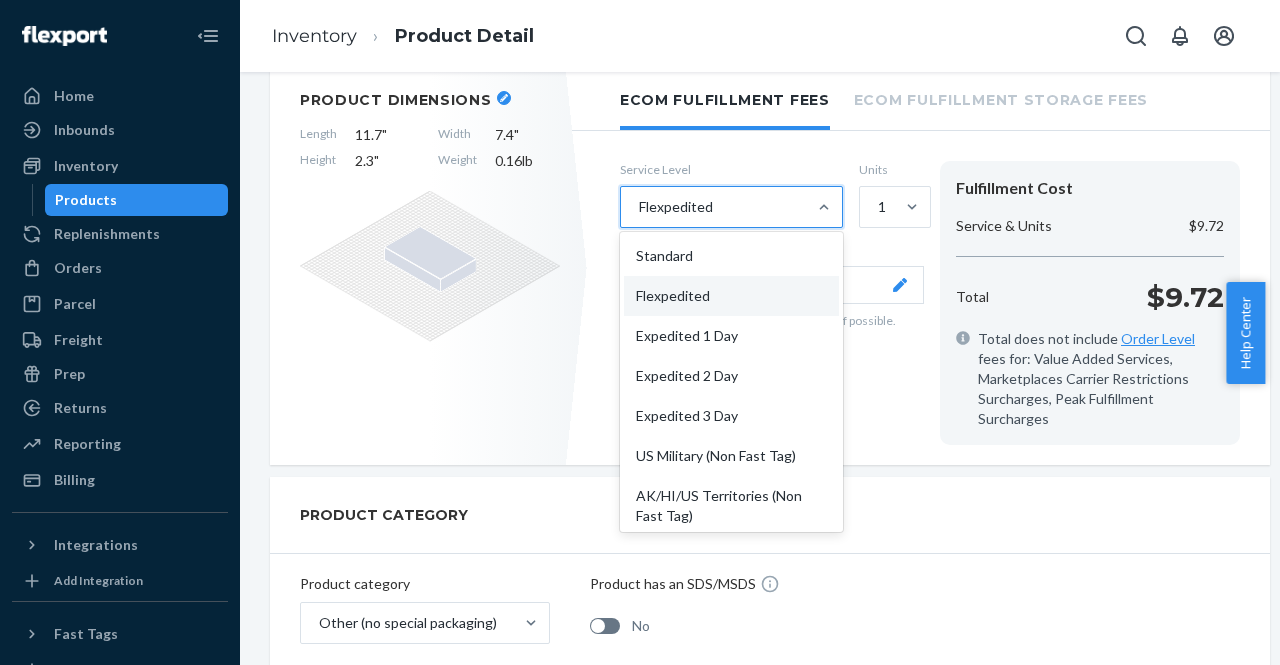 click on "Standard" at bounding box center [731, 256] 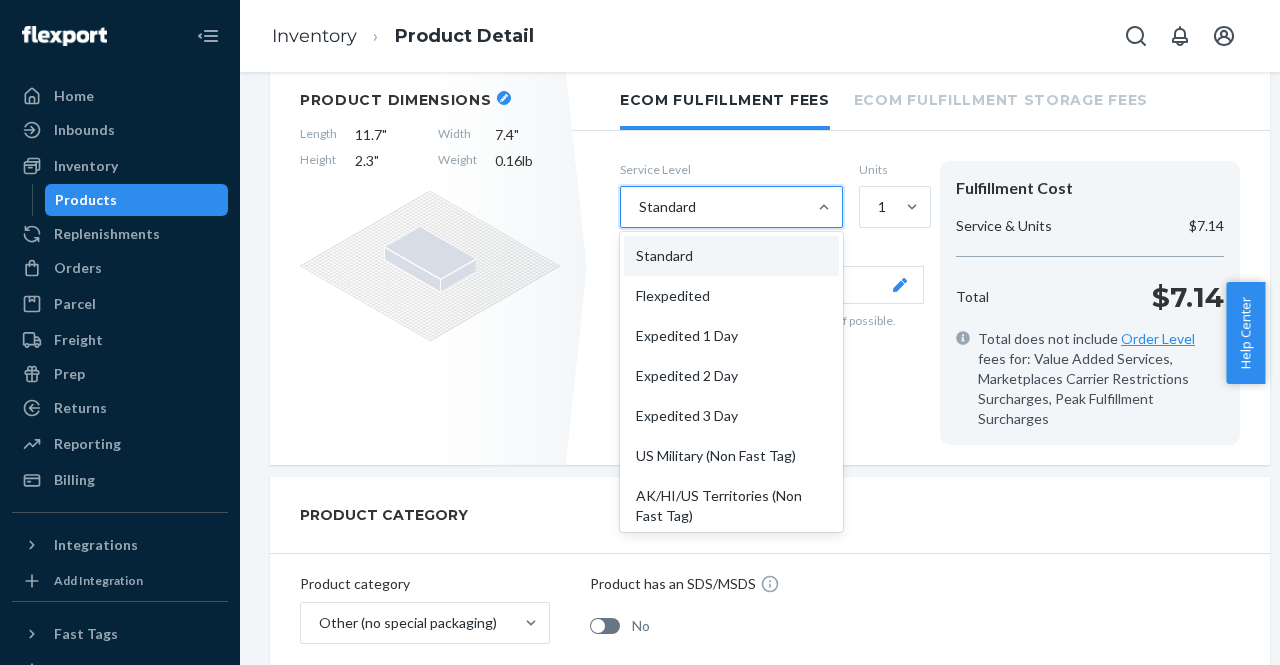 click on "Expedited 1 Day" at bounding box center [731, 336] 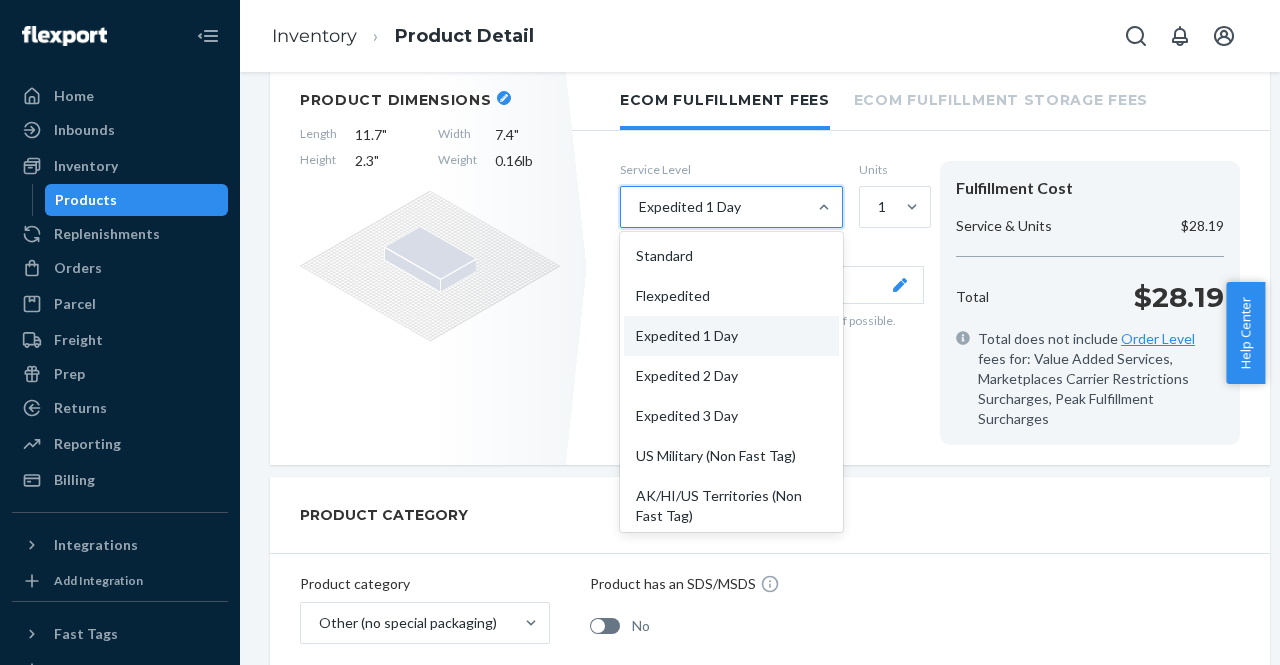 click on "Expedited 3 Day" at bounding box center (731, 416) 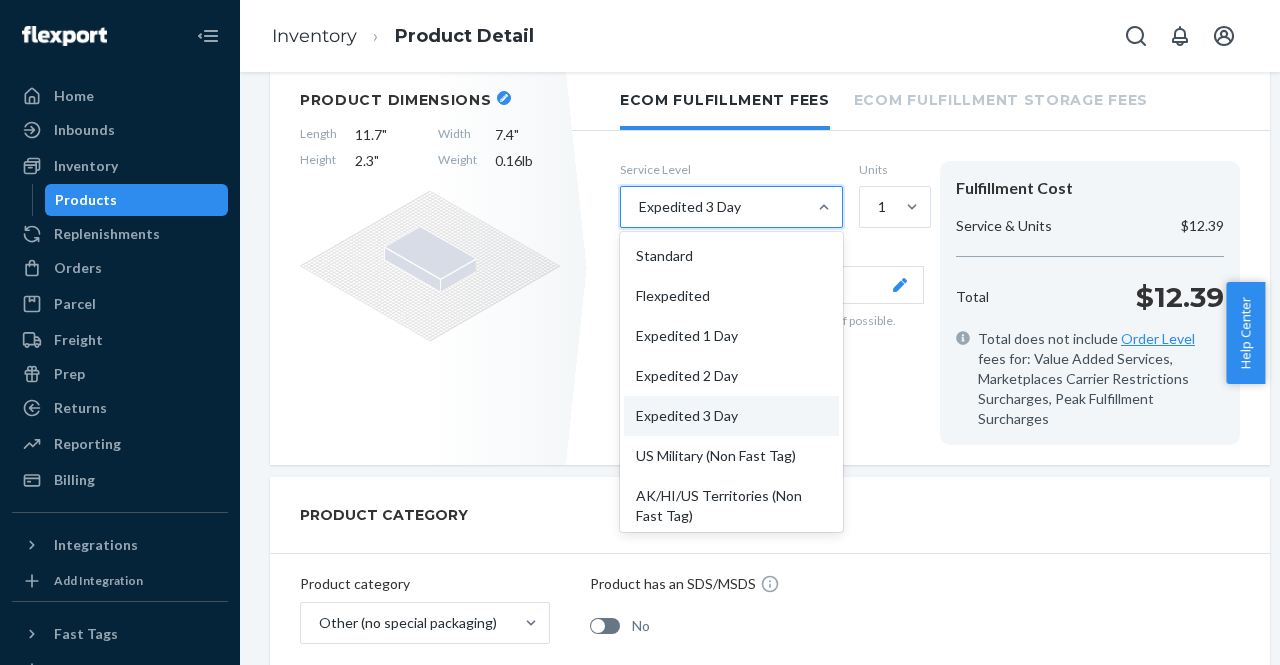 click on "US Military (Non Fast Tag)" at bounding box center [731, 456] 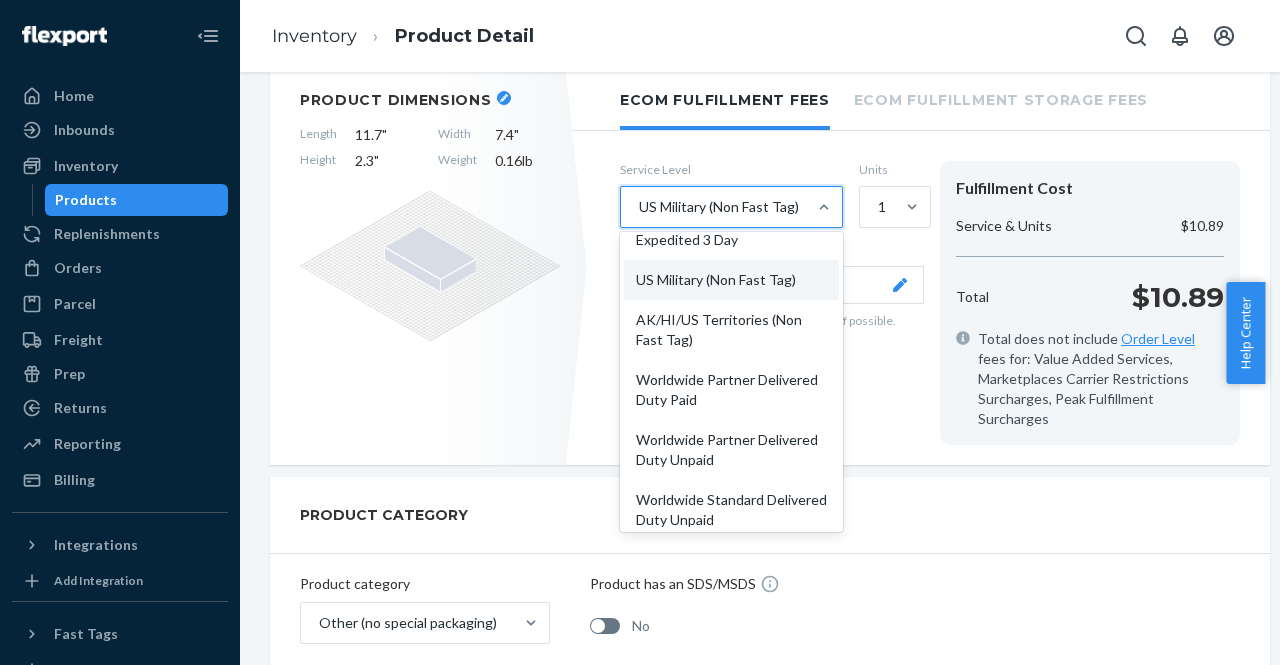 scroll, scrollTop: 188, scrollLeft: 0, axis: vertical 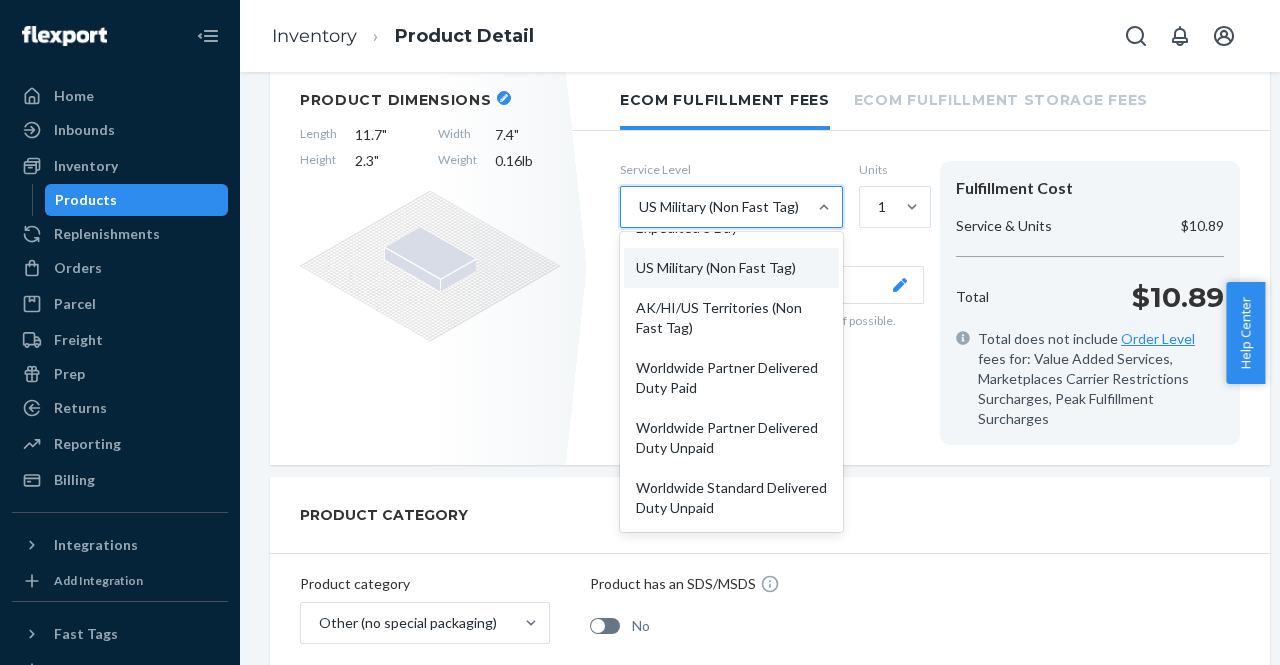 click on "AK/HI/US Territories (Non Fast Tag)" at bounding box center [731, 318] 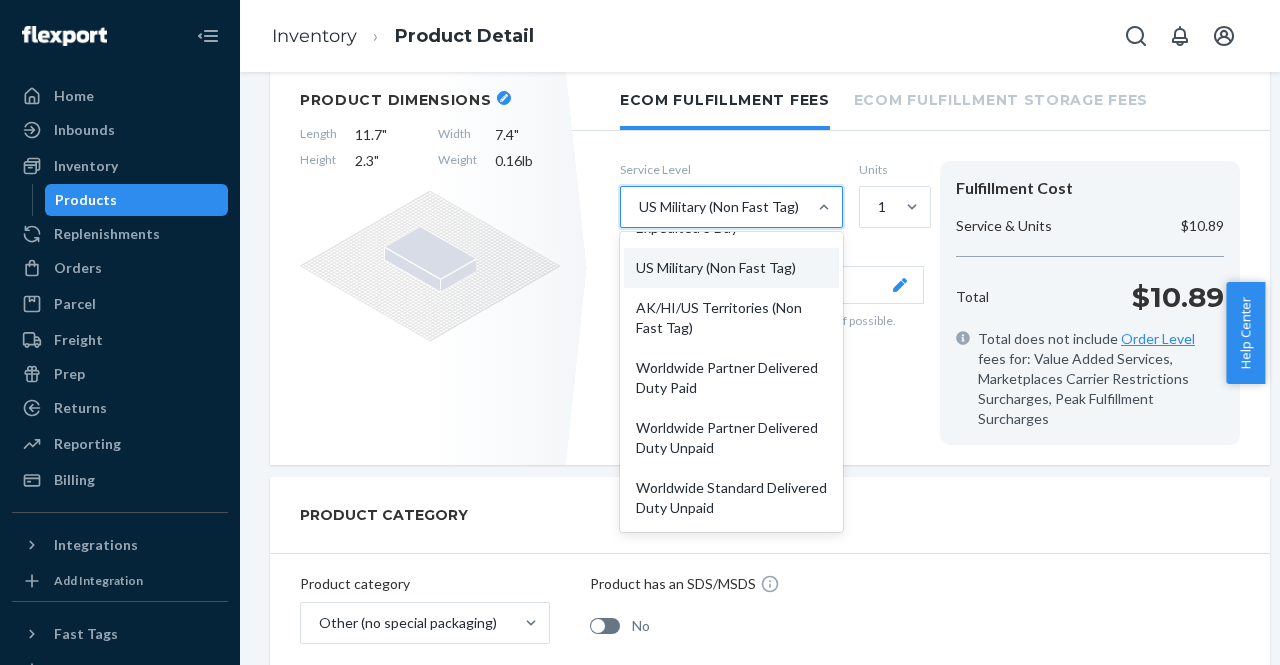 click on "option US Military (Non Fast Tag), selected.    option AK/HI/US Territories (Non Fast Tag) focused, 7 of 10. 10 results available. Use Up and Down to choose options, press Enter to select the currently focused option, press Escape to exit the menu, press Tab to select the option and exit the menu. US Military (Non Fast Tag) Standard Flexpedited Expedited 1 Day Expedited 2 Day Expedited 3 Day US Military (Non Fast Tag) AK/HI/US Territories (Non Fast Tag) Worldwide Partner Delivered Duty Paid Worldwide Partner Delivered Duty Unpaid Worldwide Standard Delivered Duty Unpaid" at bounding box center (638, 207) 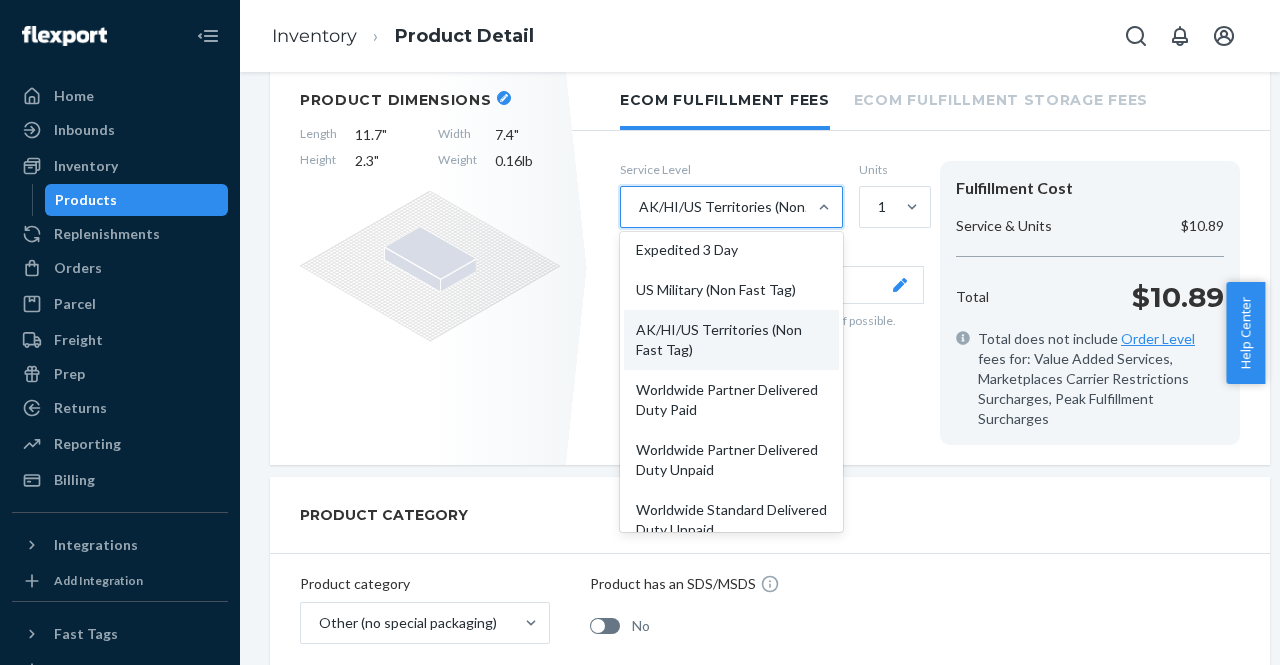 scroll, scrollTop: 188, scrollLeft: 0, axis: vertical 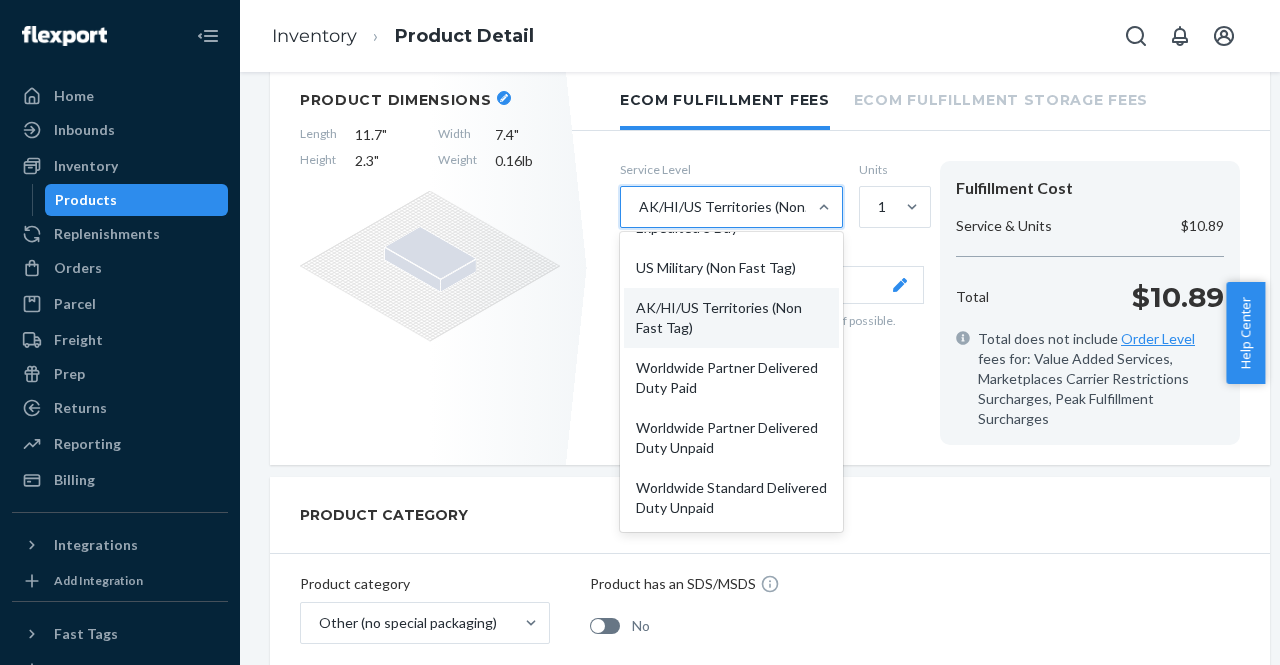 click on "Worldwide Partner Delivered Duty Paid" at bounding box center [731, 378] 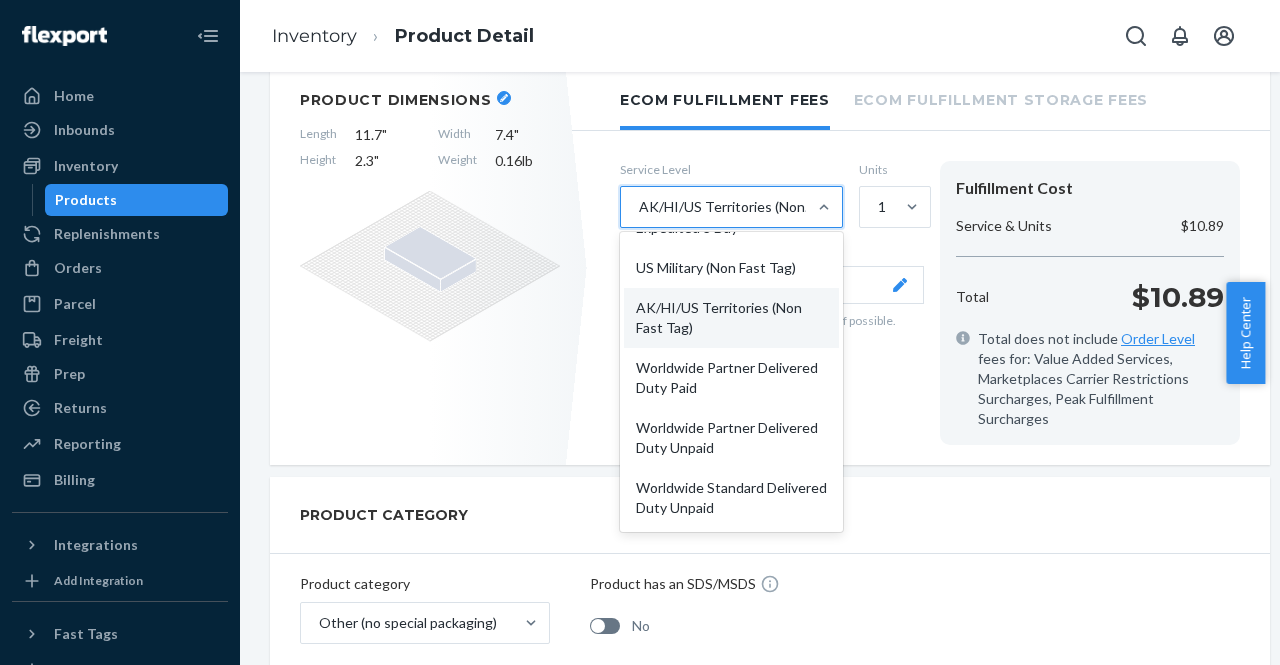 click on "option AK/HI/US Territories (Non Fast Tag), selected.    option Worldwide Partner Delivered Duty Paid focused, [NUMBER] of [NUMBER]. [NUMBER] results available. Use Up and Down to choose options, press Enter to select the currently focused option, press Escape to exit the menu, press Tab to select the option and exit the menu. AK/HI/US Territories (Non Fast Tag) Standard Flexpedited Expedited [NUMBER] Day Expedited [NUMBER] Day Expedited [NUMBER] Day US Military (Non Fast Tag) AK/HI/US Territories (Non Fast Tag) Worldwide Partner Delivered Duty Paid Worldwide Partner Delivered Duty Unpaid Worldwide Standard Delivered Duty Unpaid" at bounding box center (638, 207) 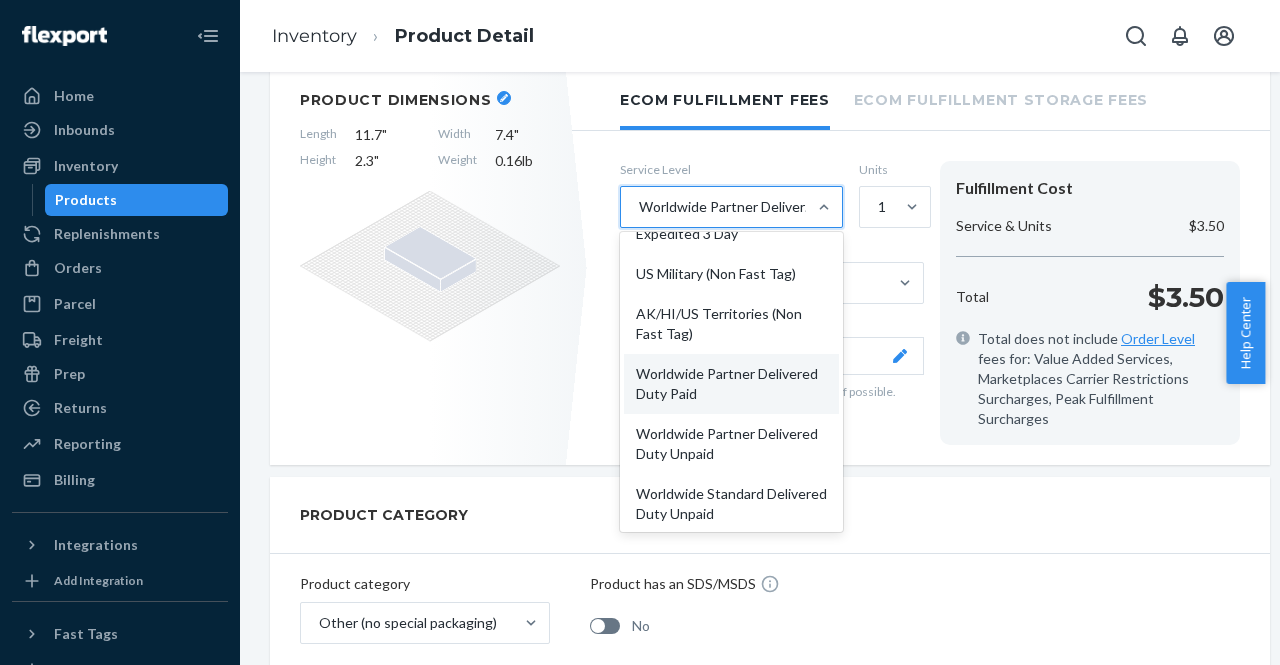 scroll, scrollTop: 188, scrollLeft: 0, axis: vertical 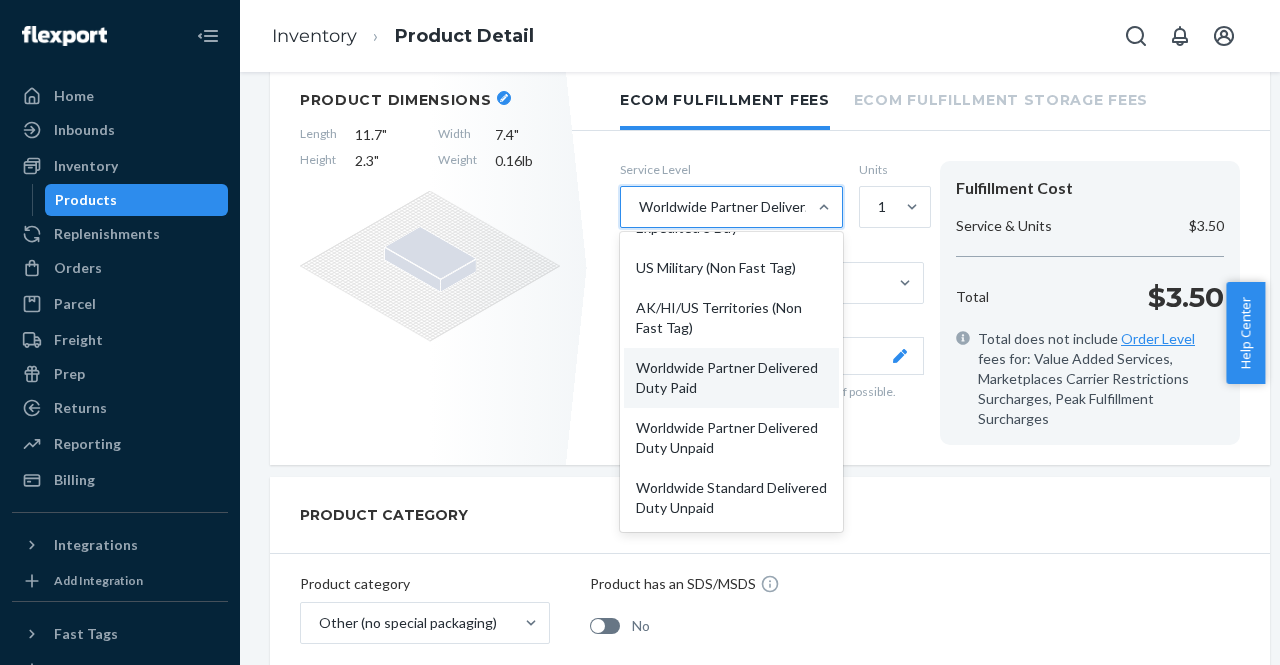 click on "Worldwide Standard Delivered Duty Unpaid" at bounding box center [731, 498] 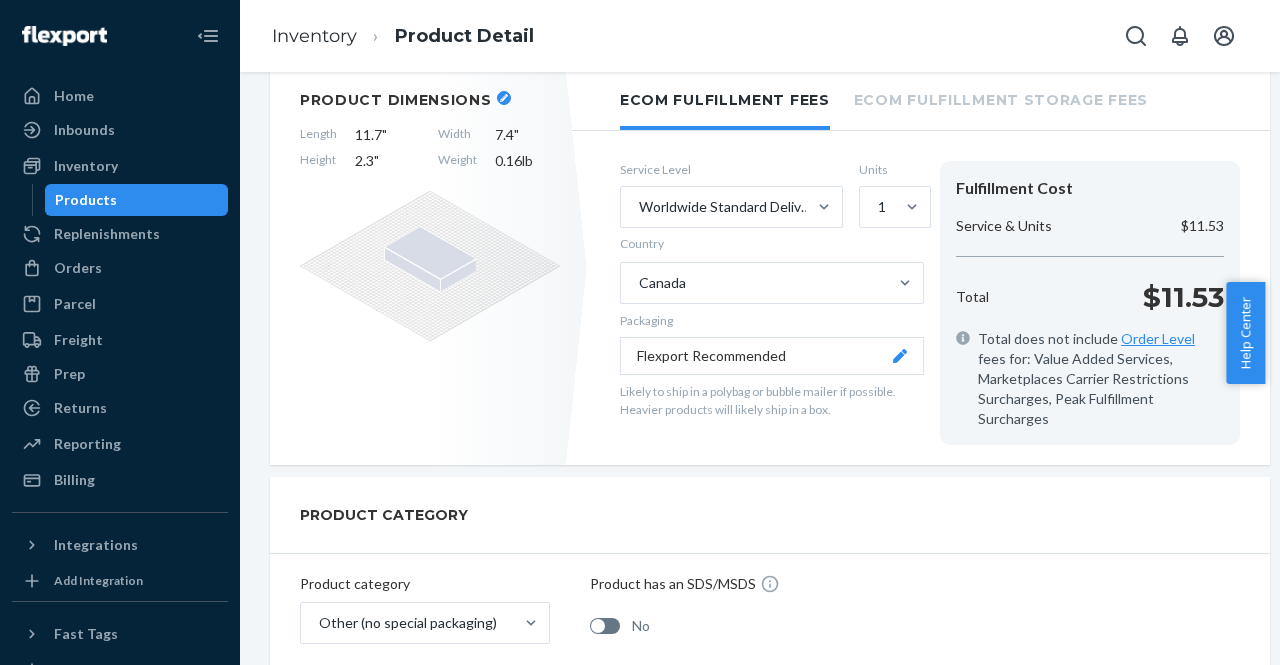 click on "Flexport Recommended" at bounding box center [772, 356] 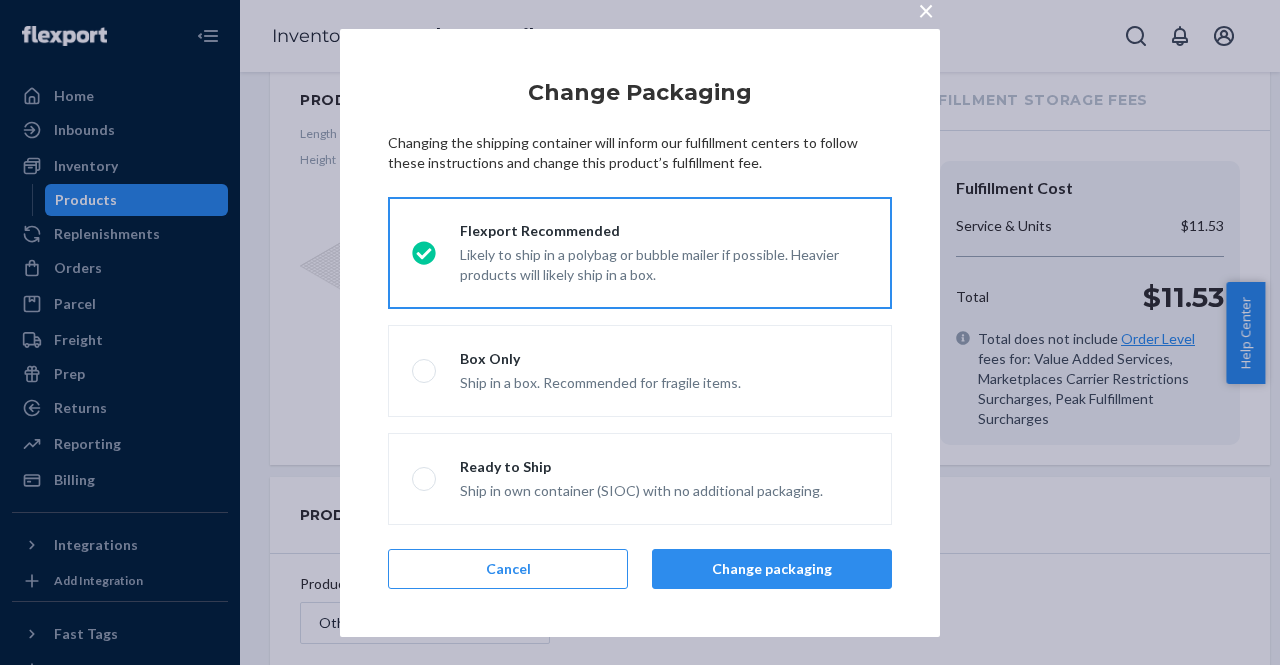 click on "×" at bounding box center (926, 10) 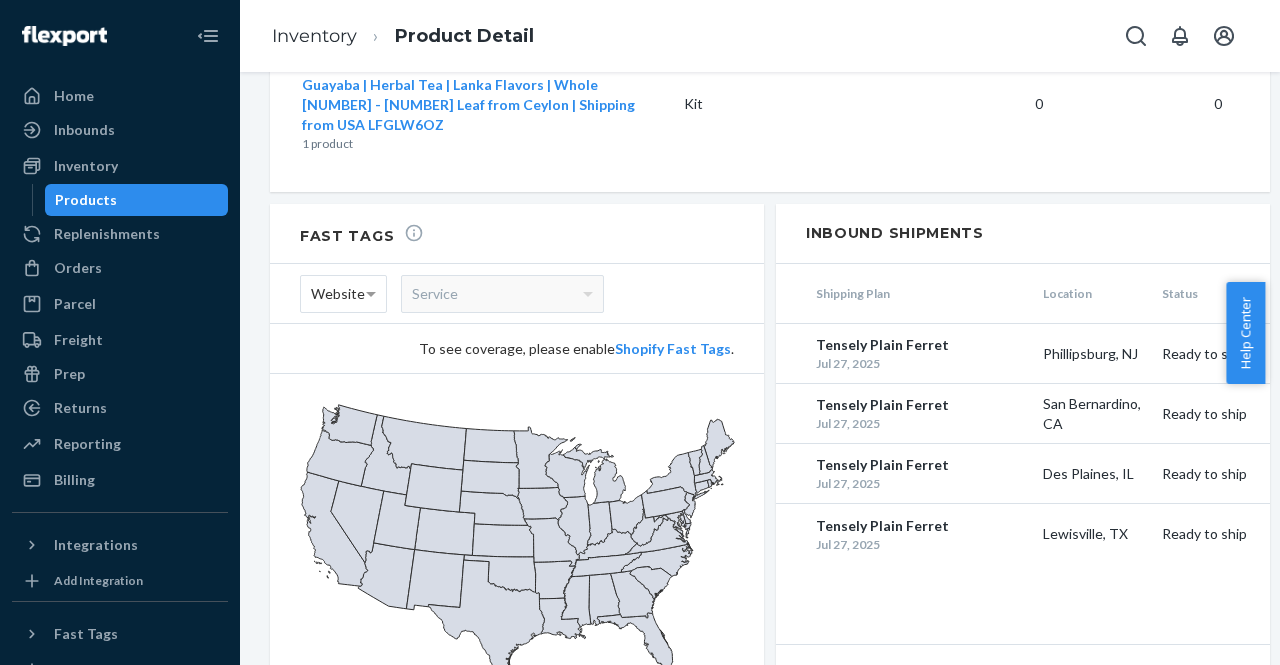 scroll, scrollTop: 1932, scrollLeft: 0, axis: vertical 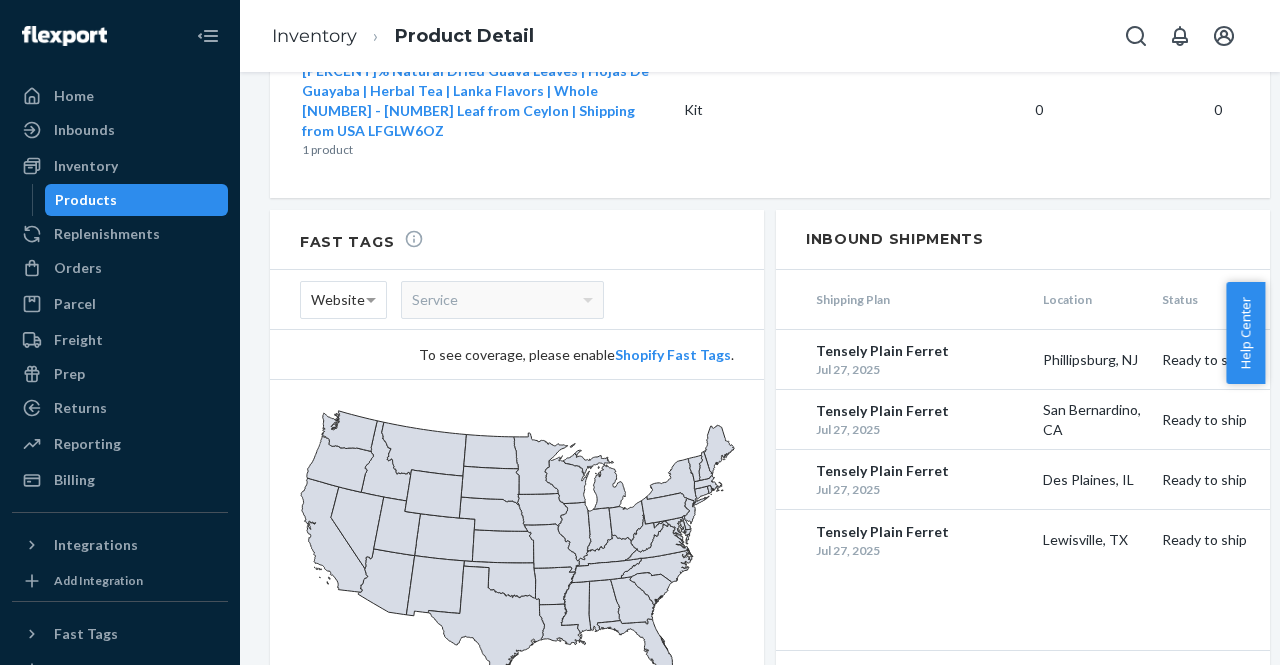 click on "View all" at bounding box center [1200, 680] 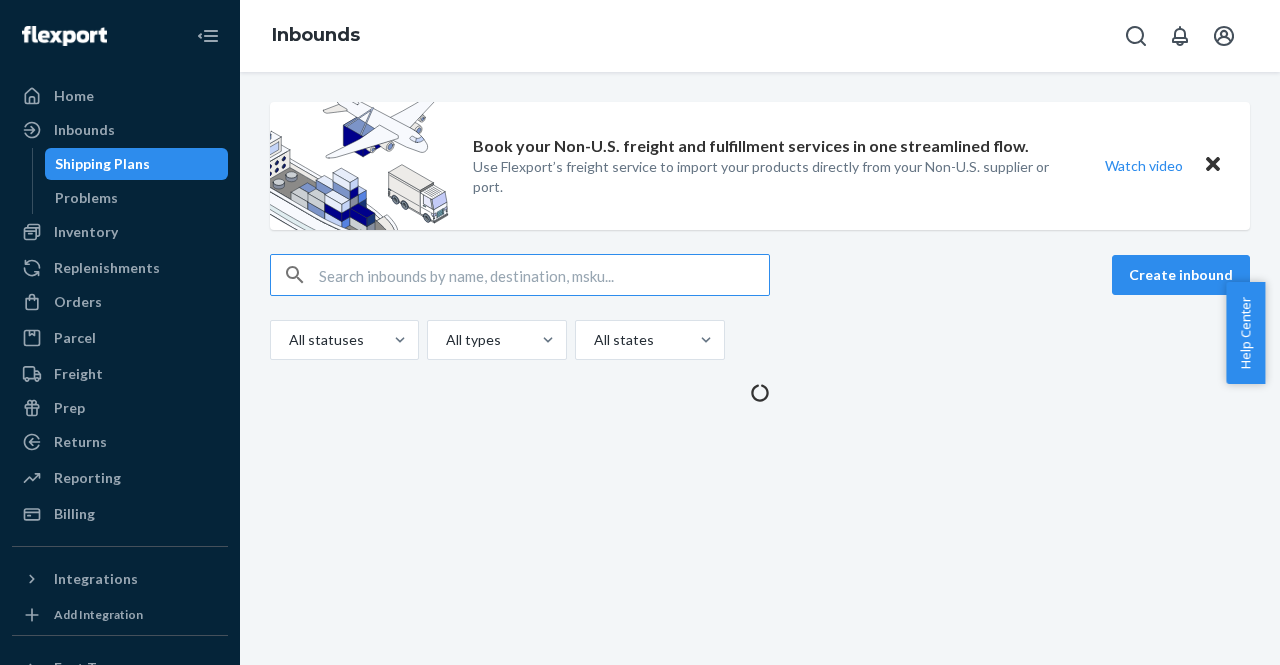 scroll, scrollTop: 0, scrollLeft: 0, axis: both 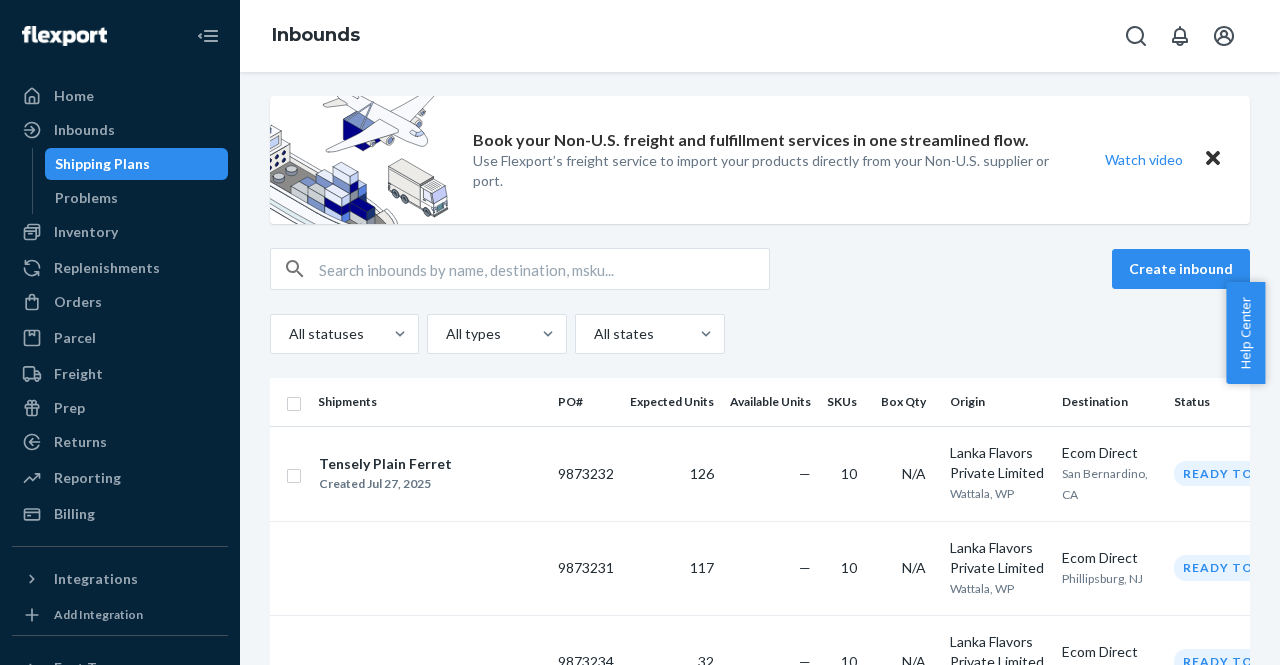 click on "Tensely Plain Ferret" at bounding box center [385, 464] 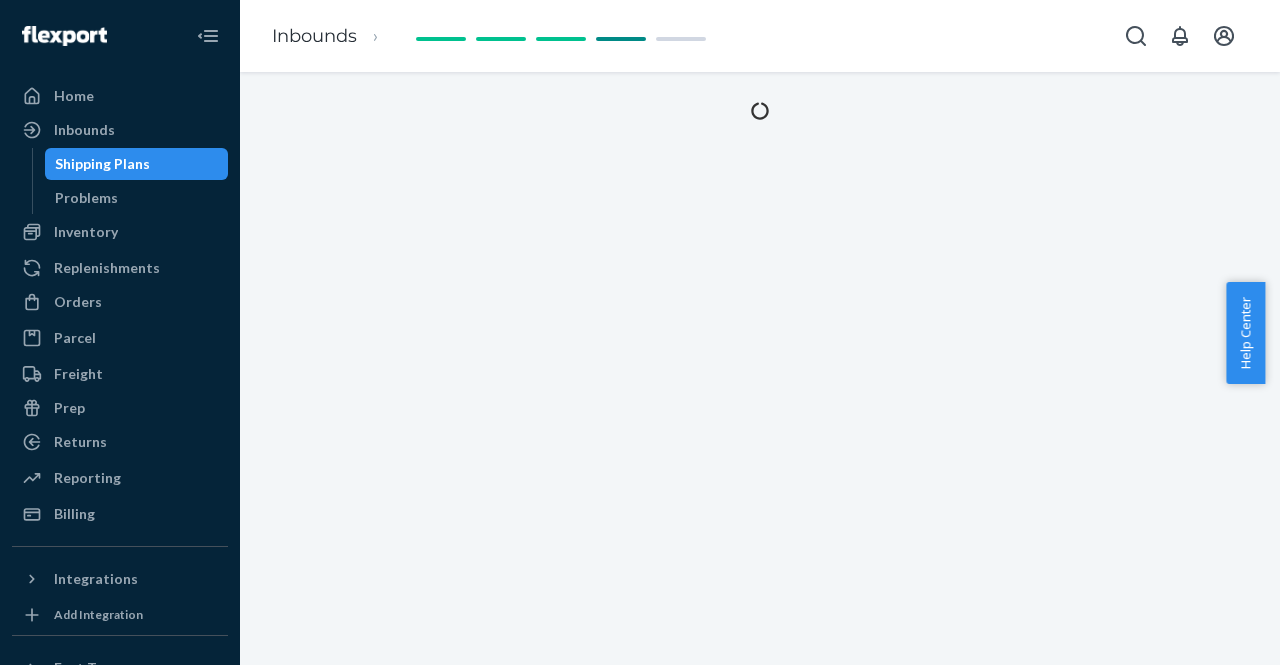 scroll, scrollTop: 0, scrollLeft: 0, axis: both 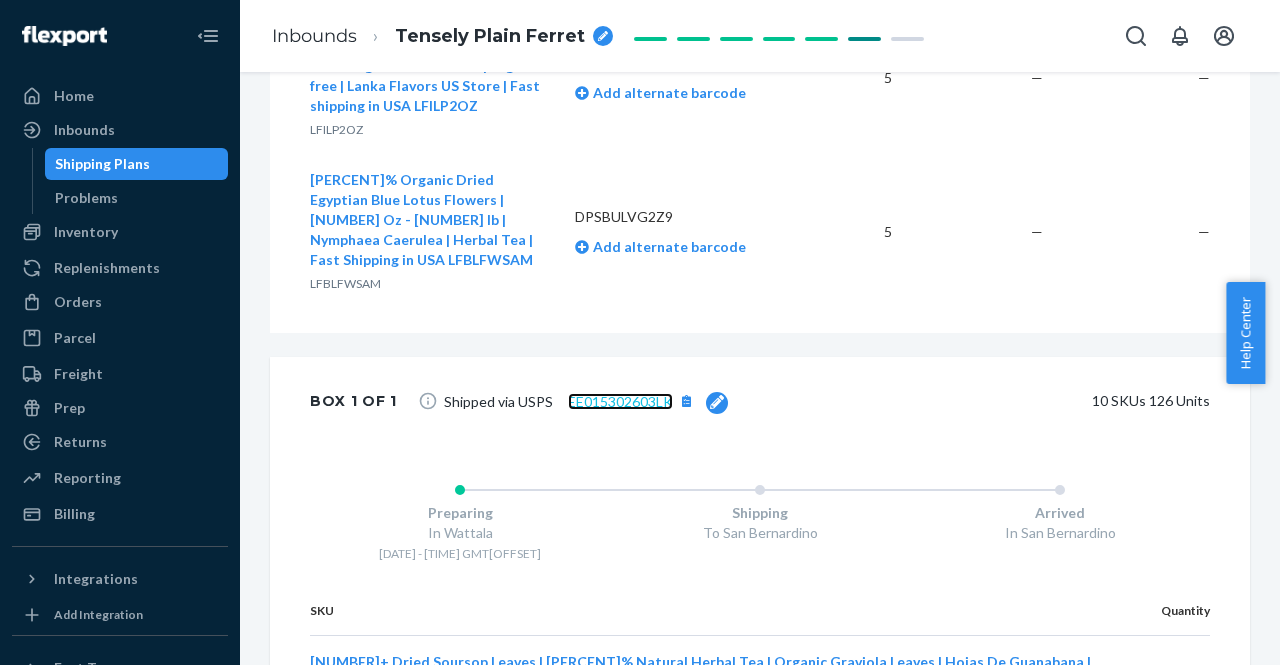 click on "EE015302603LK" at bounding box center (620, 401) 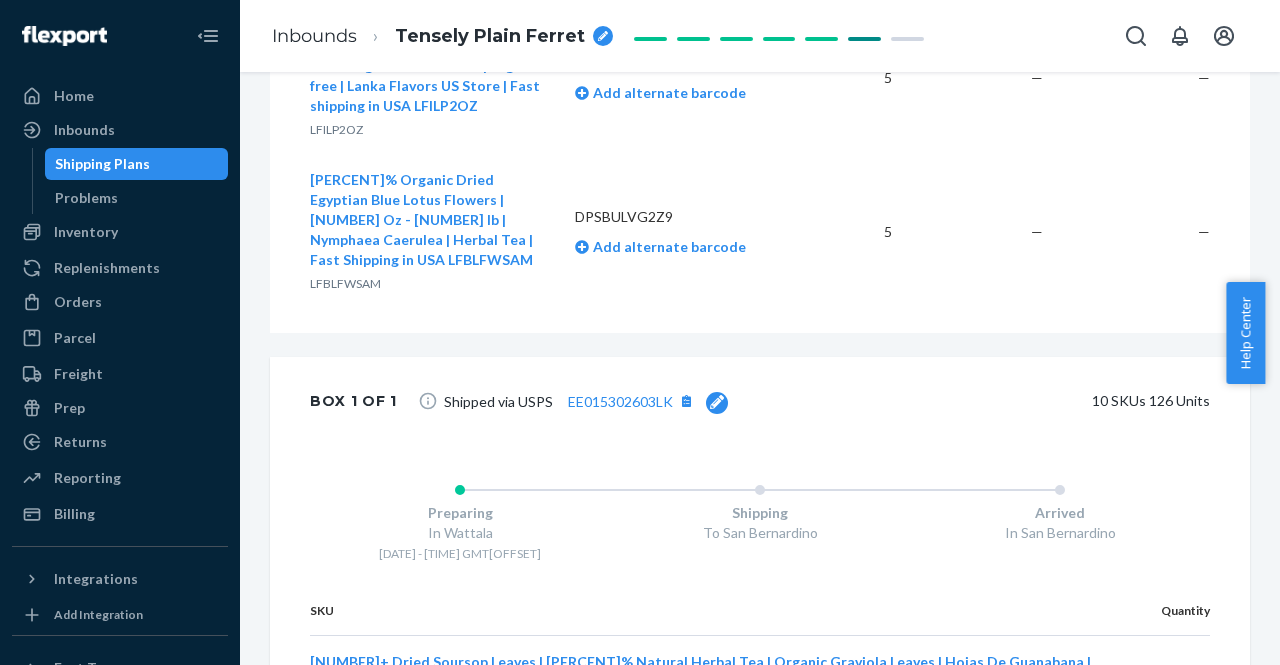 click on "Inventory" at bounding box center [86, 232] 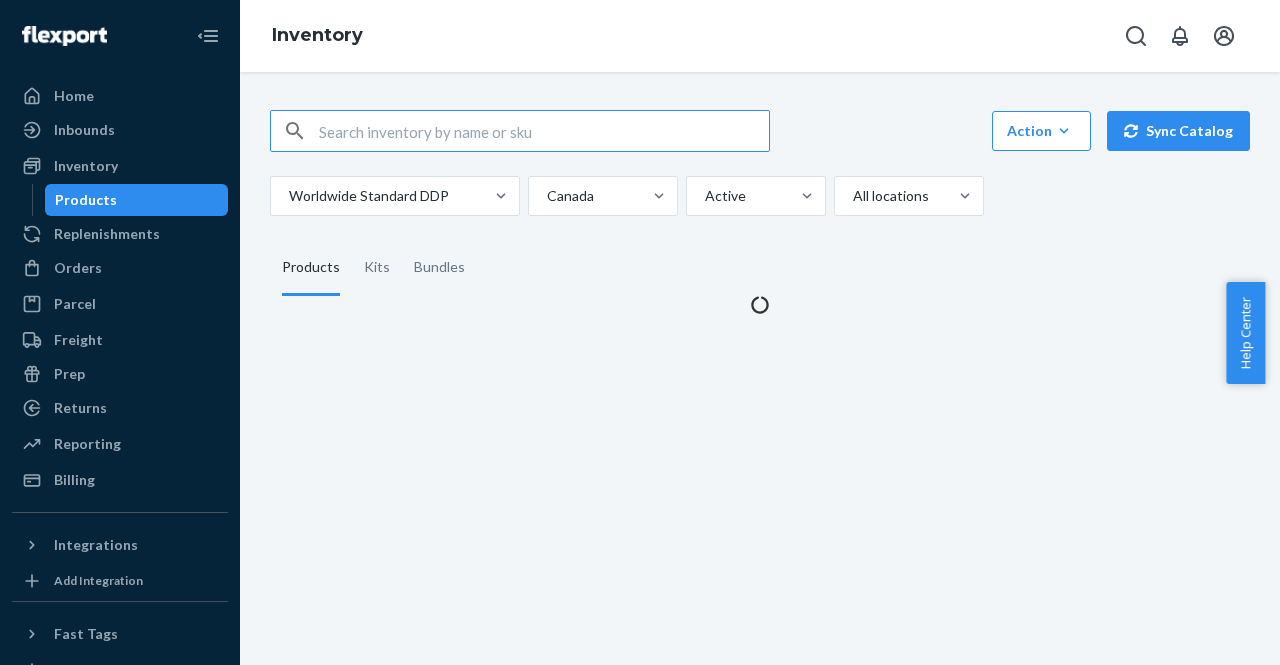 scroll, scrollTop: 0, scrollLeft: 0, axis: both 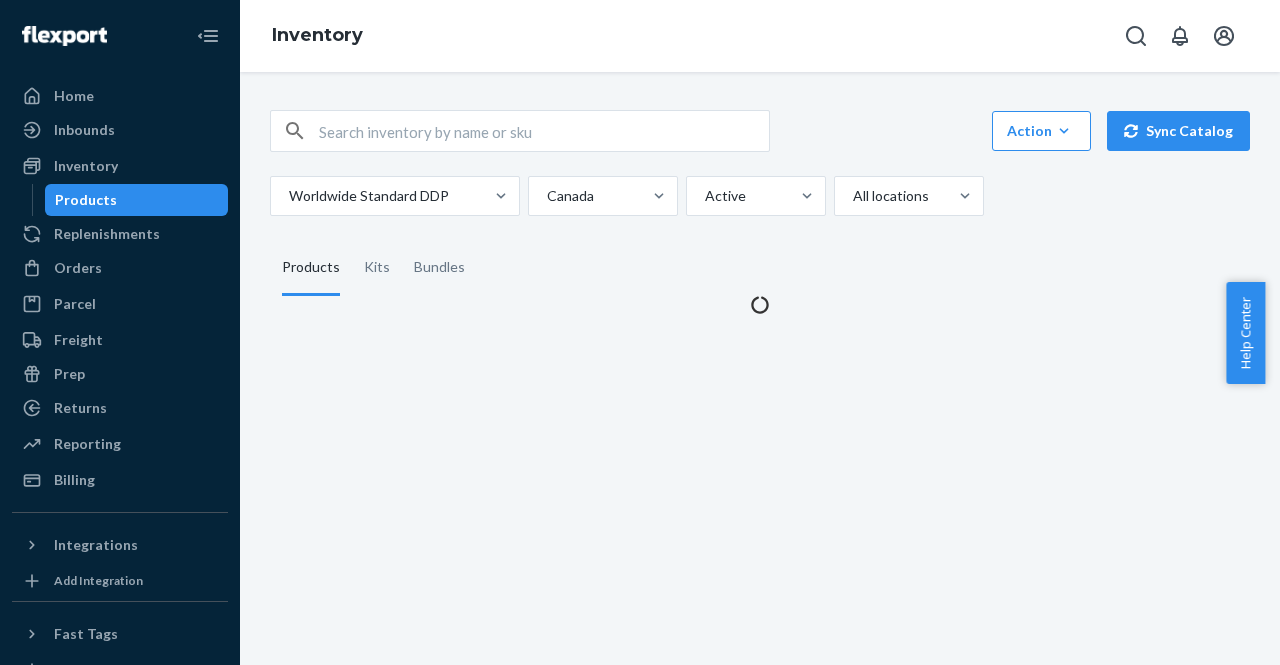 click on "Inventory" at bounding box center (86, 166) 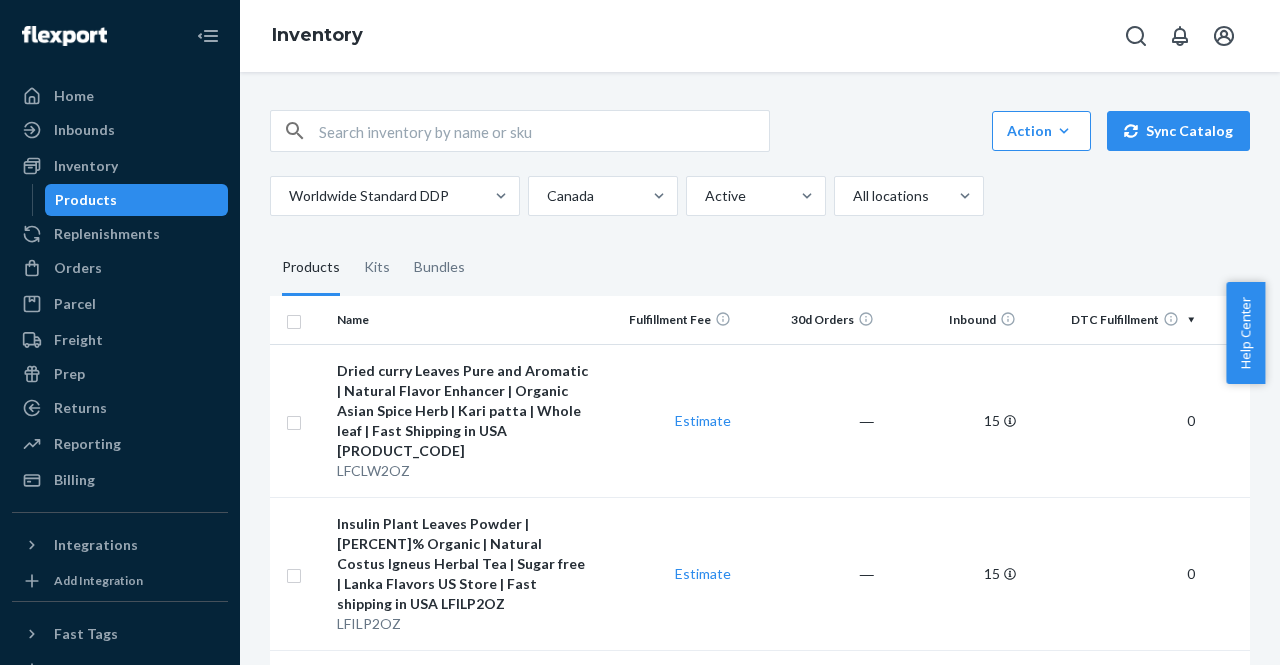 scroll, scrollTop: 519, scrollLeft: 0, axis: vertical 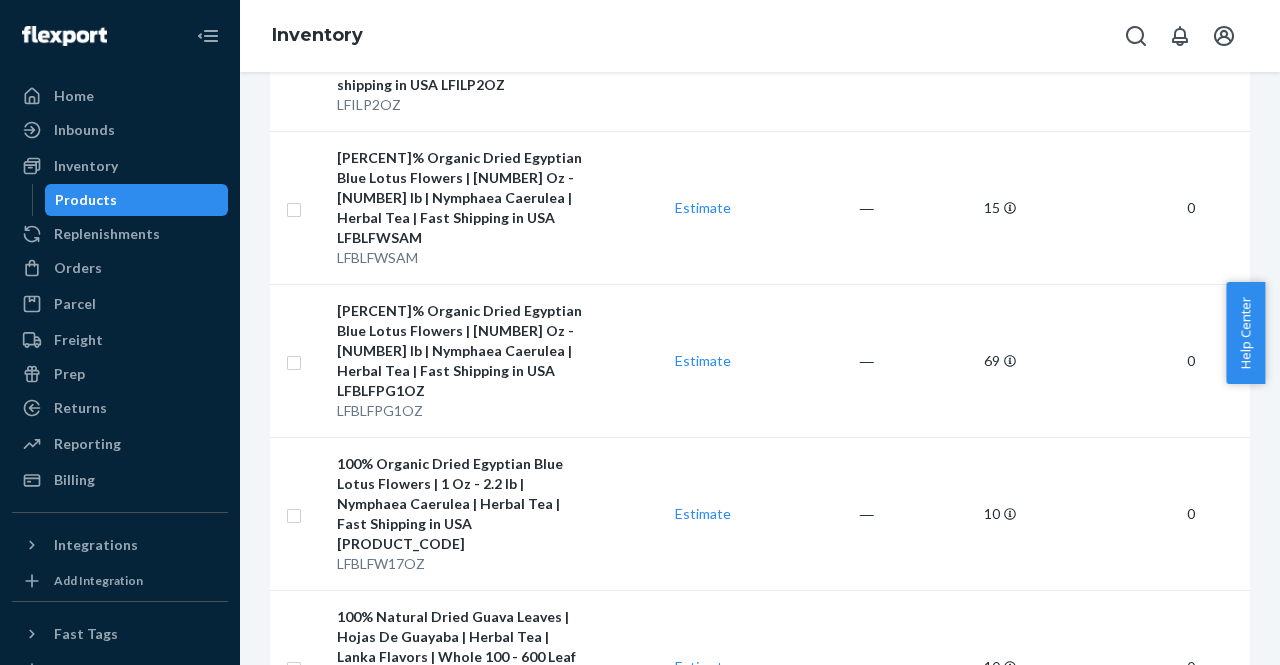 click on "100% Organic Dried Egyptian Blue Lotus Flowers | 1 Oz - 2.2 lb | Nymphaea Caerulea | Herbal Tea | Fast Shipping in USA [PRODUCT_CODE]" at bounding box center [462, 504] 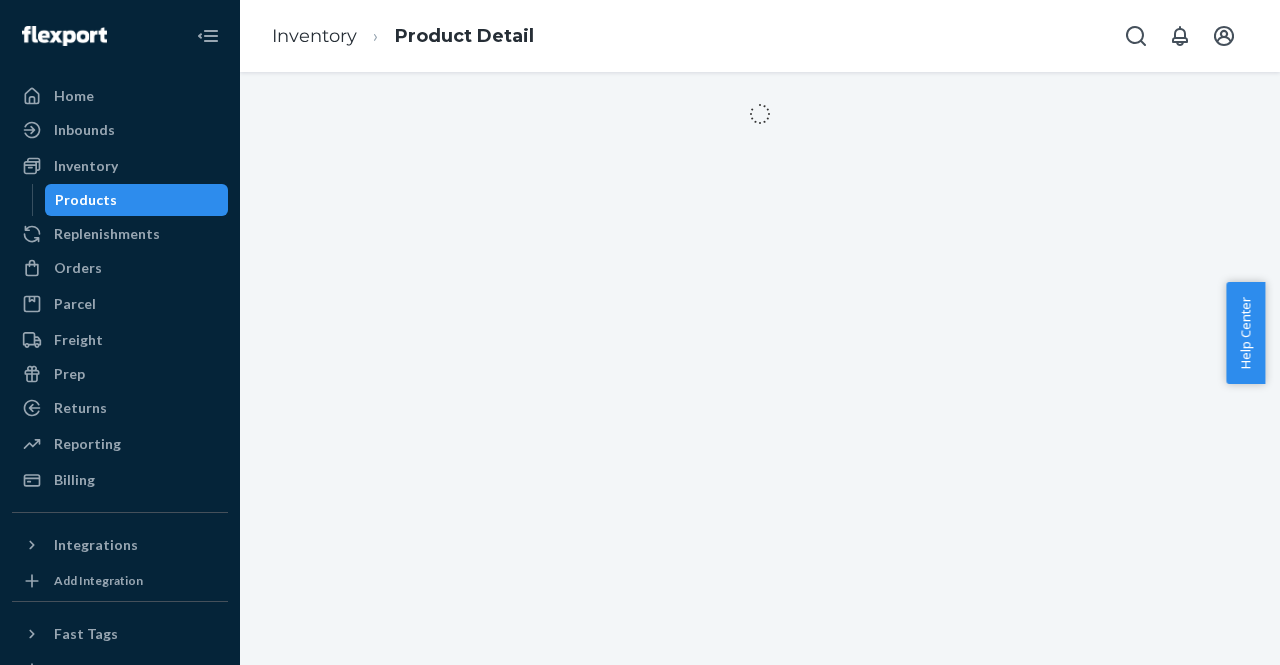 scroll, scrollTop: 0, scrollLeft: 0, axis: both 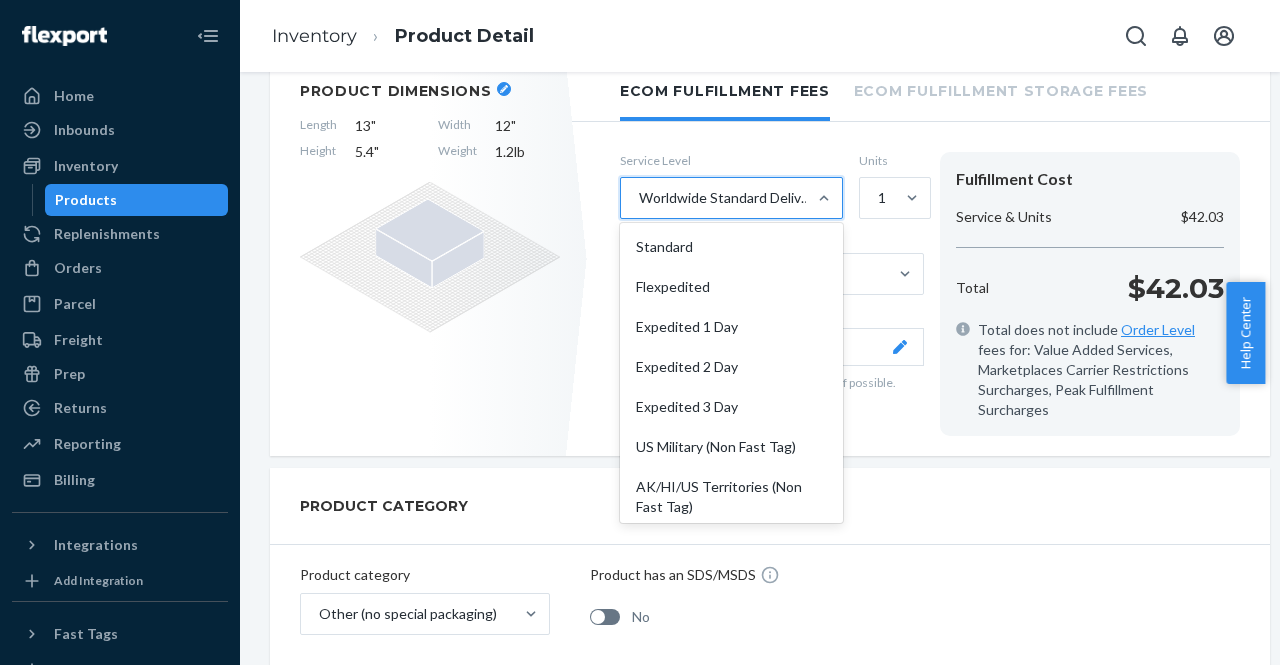 click on "Standard" at bounding box center (731, 247) 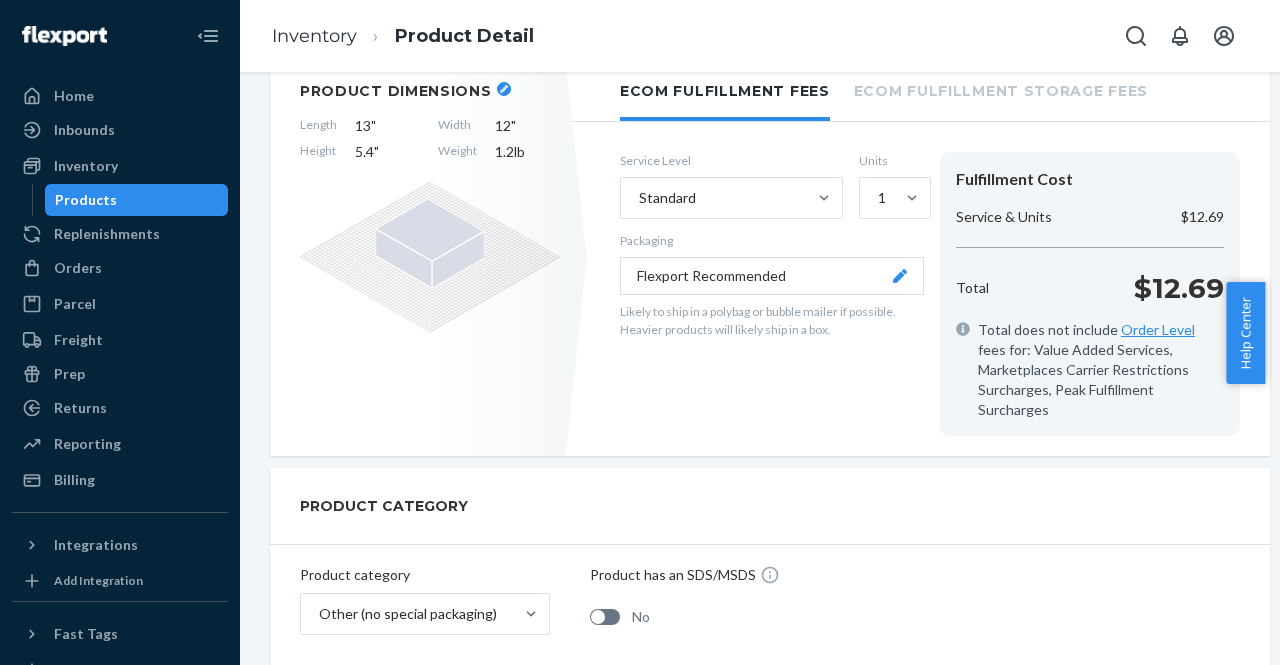 click on "Ecom Fulfillment Storage Fees" at bounding box center (1001, 89) 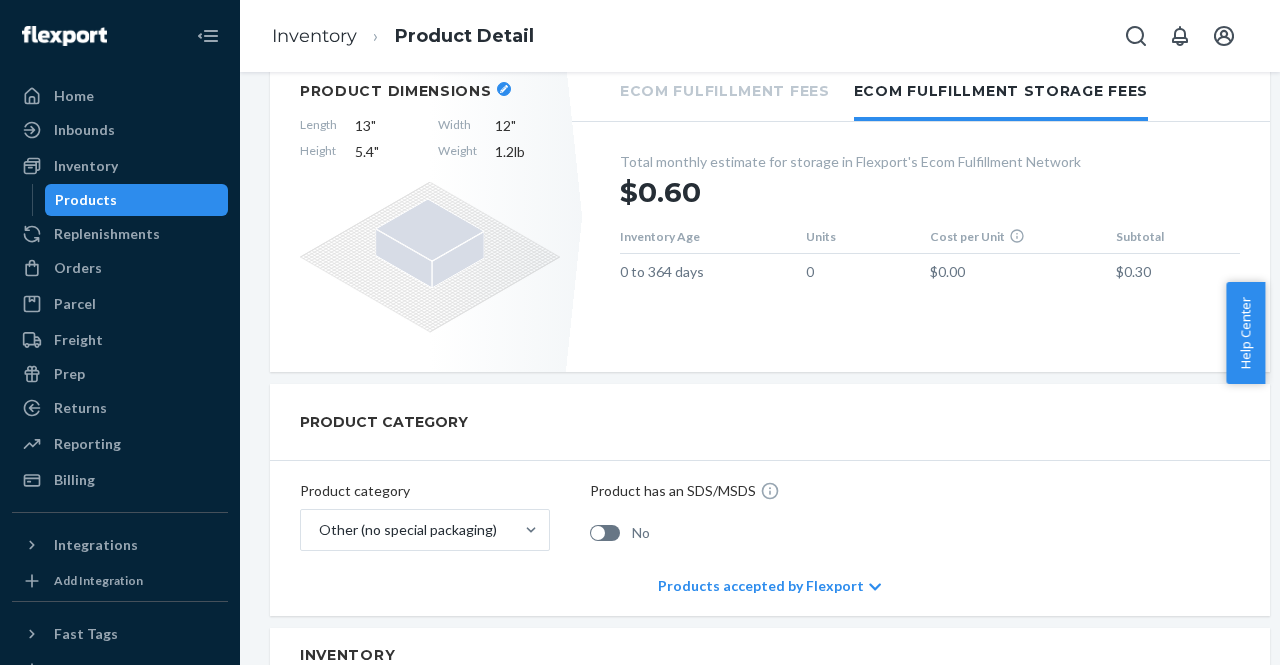 click on "Ecom Fulfillment Fees" at bounding box center (725, 89) 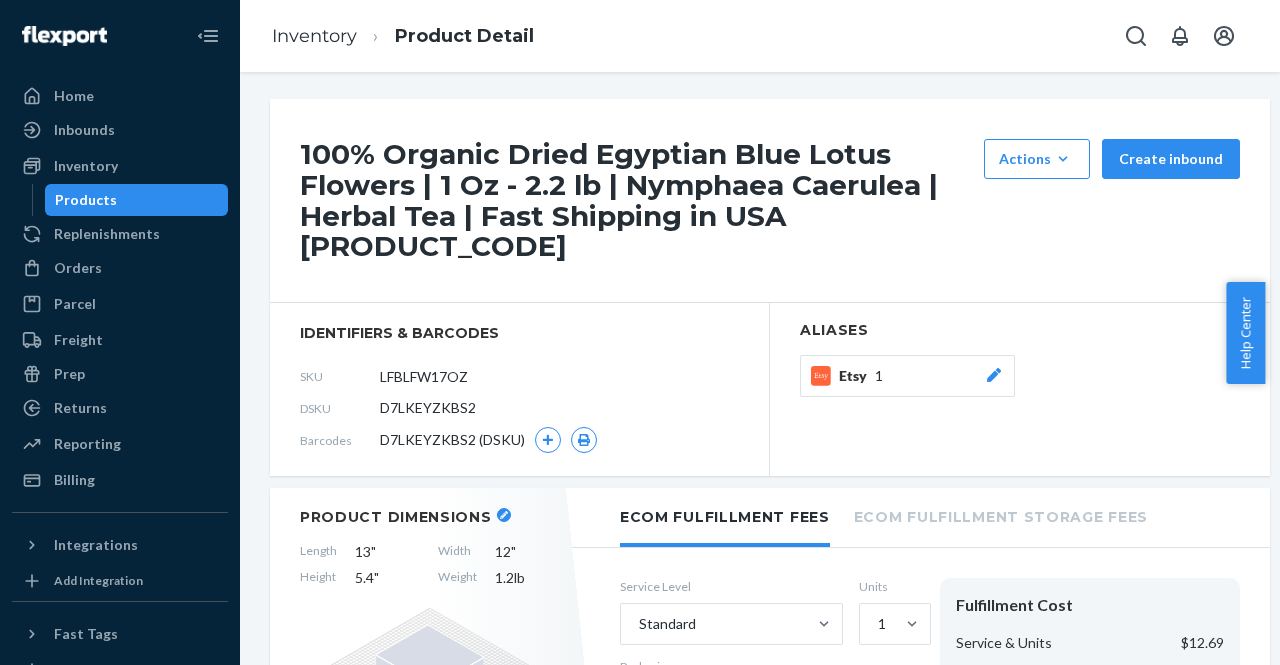 scroll, scrollTop: 0, scrollLeft: 0, axis: both 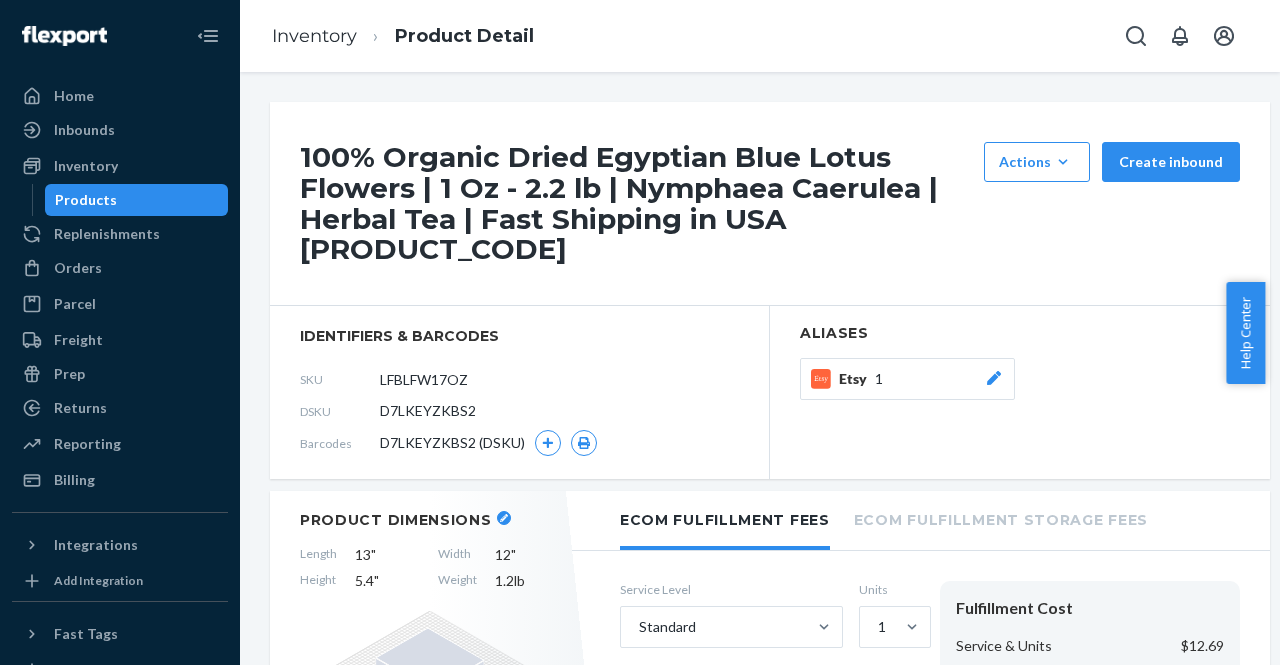 click on "Ecom Fulfillment Storage Fees" at bounding box center [1001, 518] 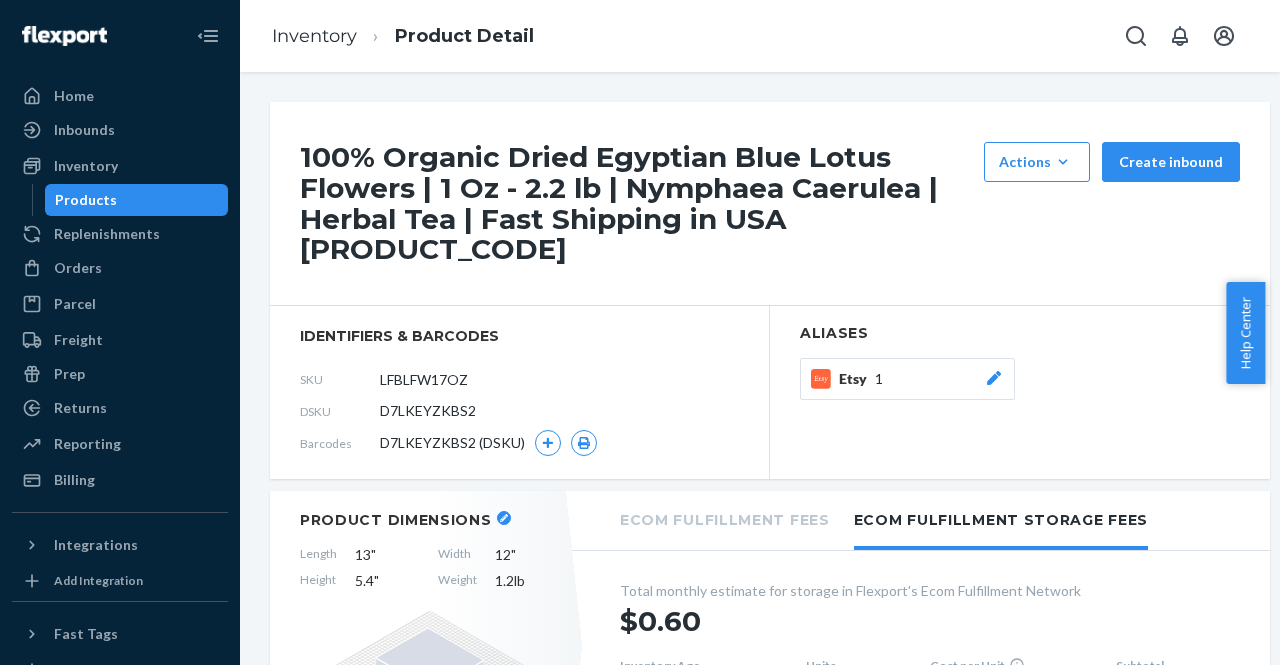 click on "Ecom Fulfillment Fees" at bounding box center [725, 518] 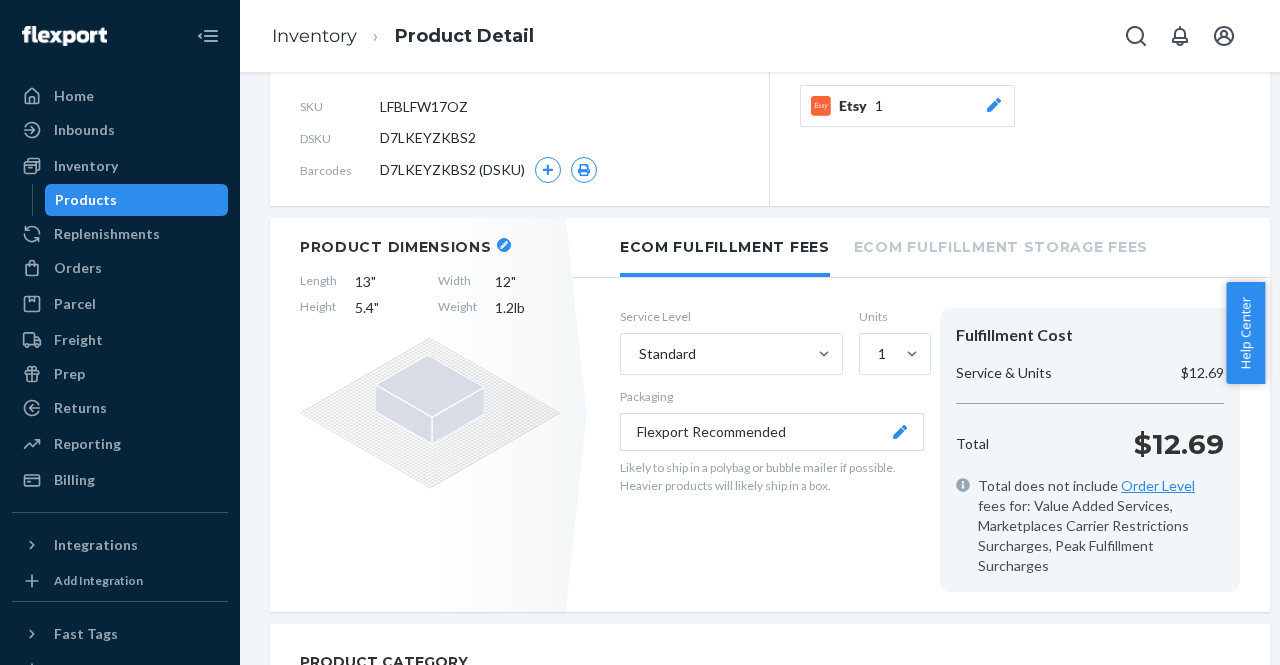 scroll, scrollTop: 372, scrollLeft: 0, axis: vertical 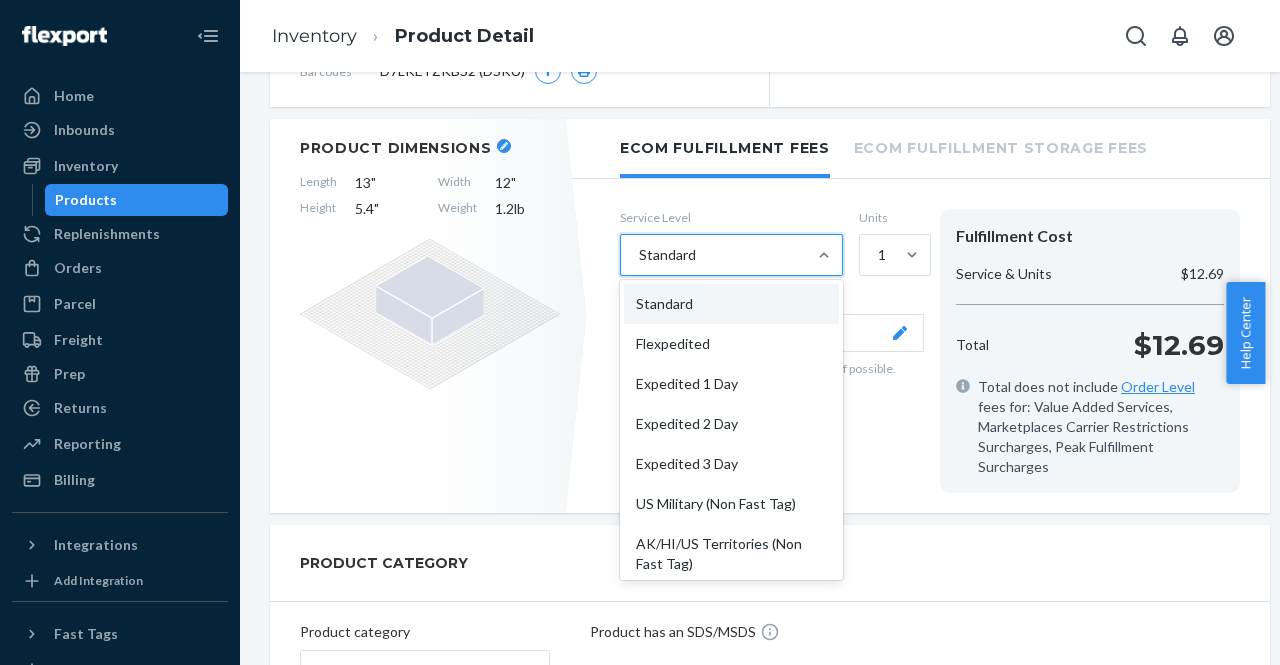 click at bounding box center (824, 255) 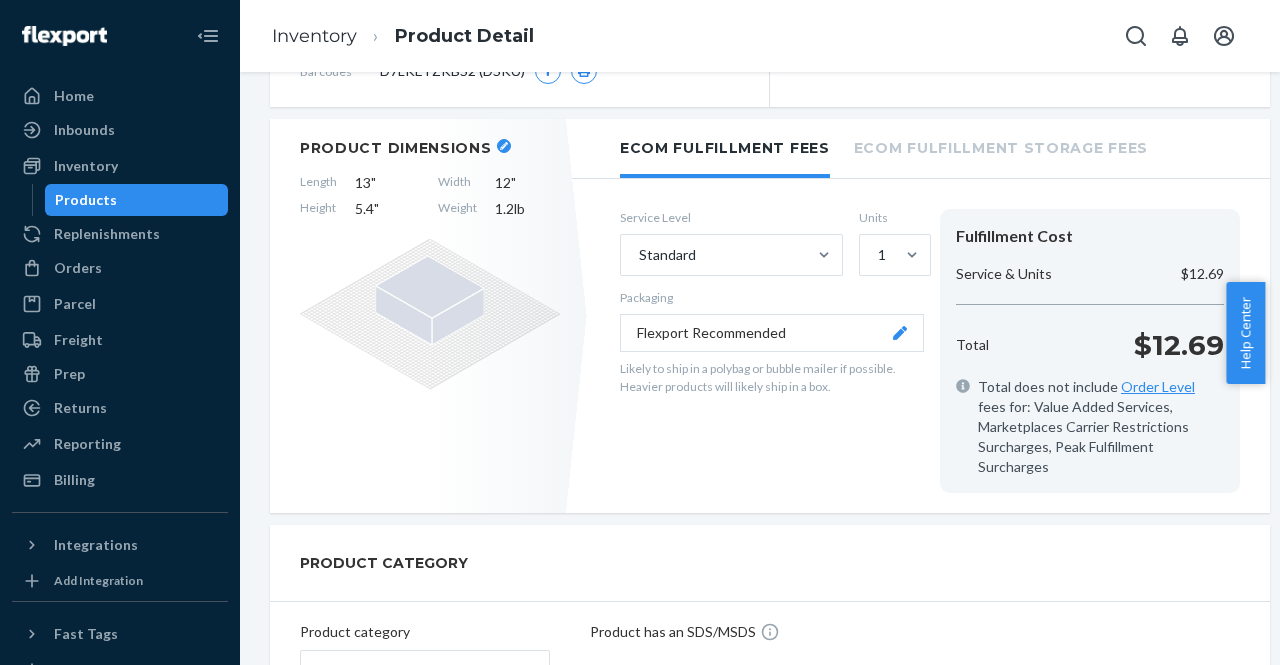 click on "Help Center" at bounding box center (1245, 333) 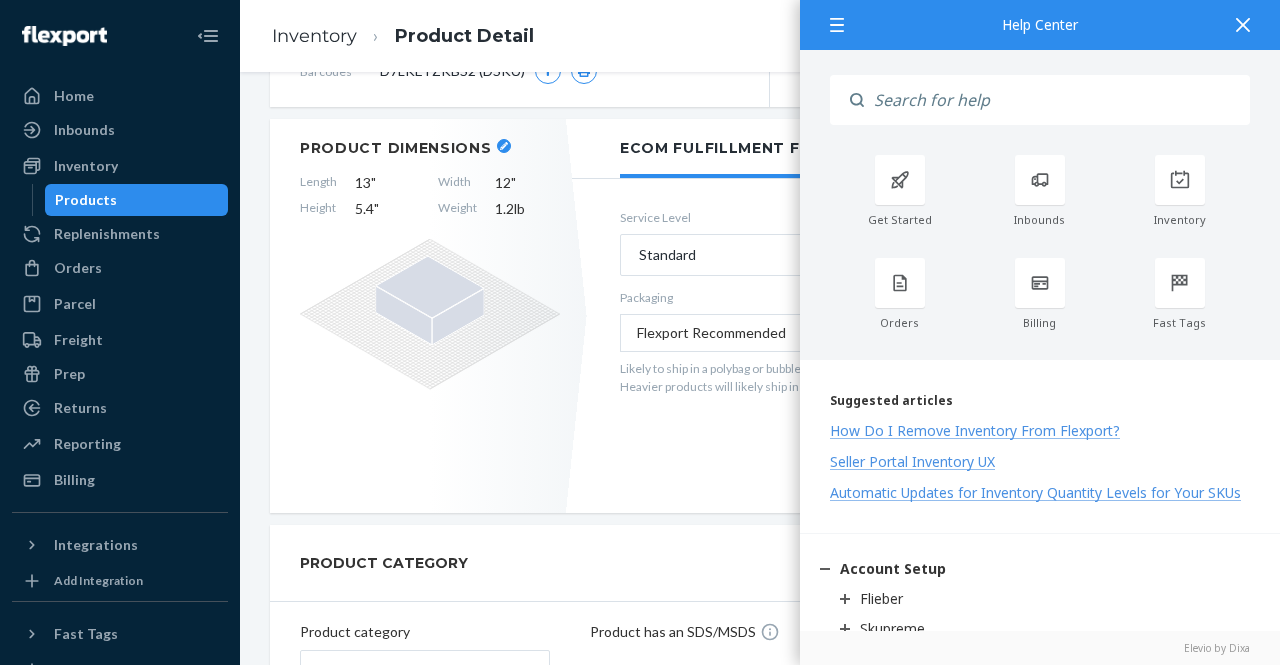 click on "Orders" at bounding box center [900, 294] 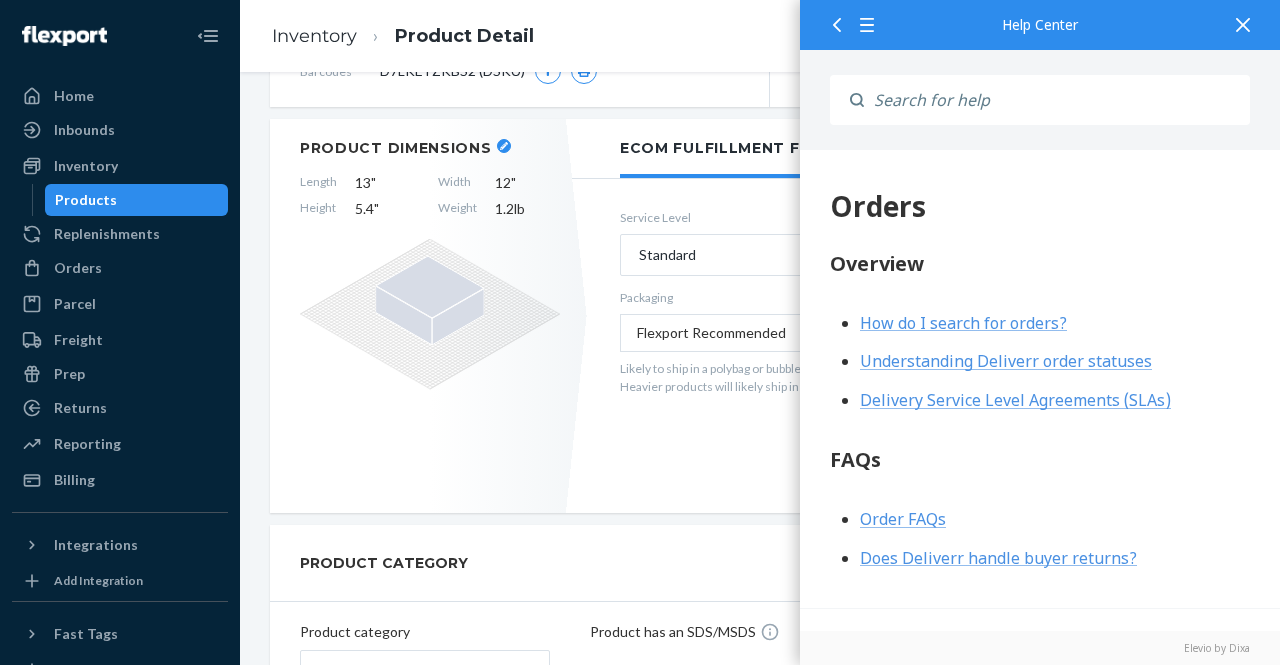 scroll, scrollTop: 0, scrollLeft: 0, axis: both 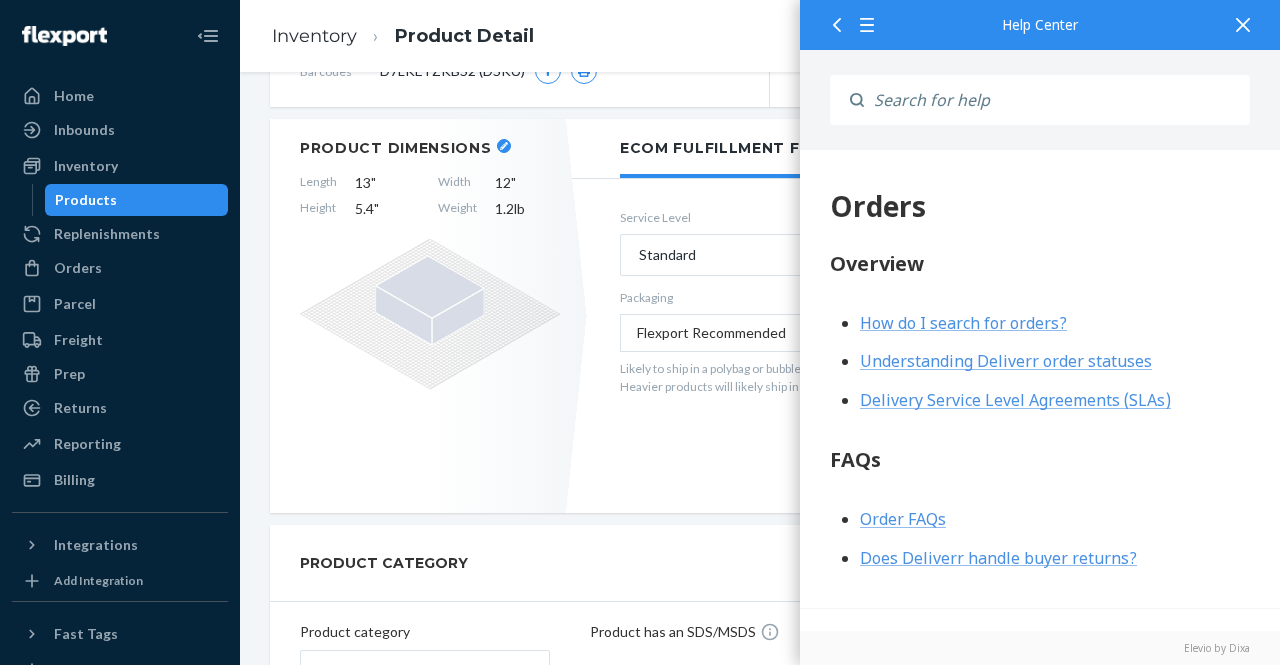 click on "Delivery Service Level Agreements (SLAs)" at bounding box center (1015, 400) 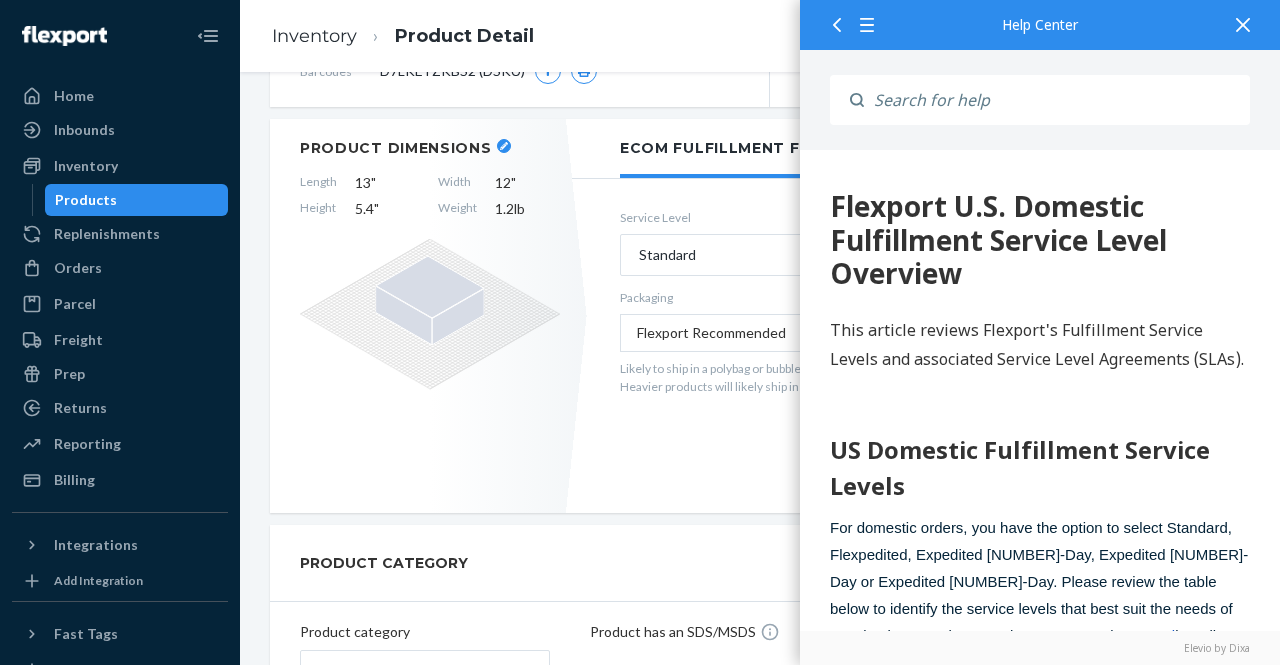 scroll, scrollTop: 0, scrollLeft: 0, axis: both 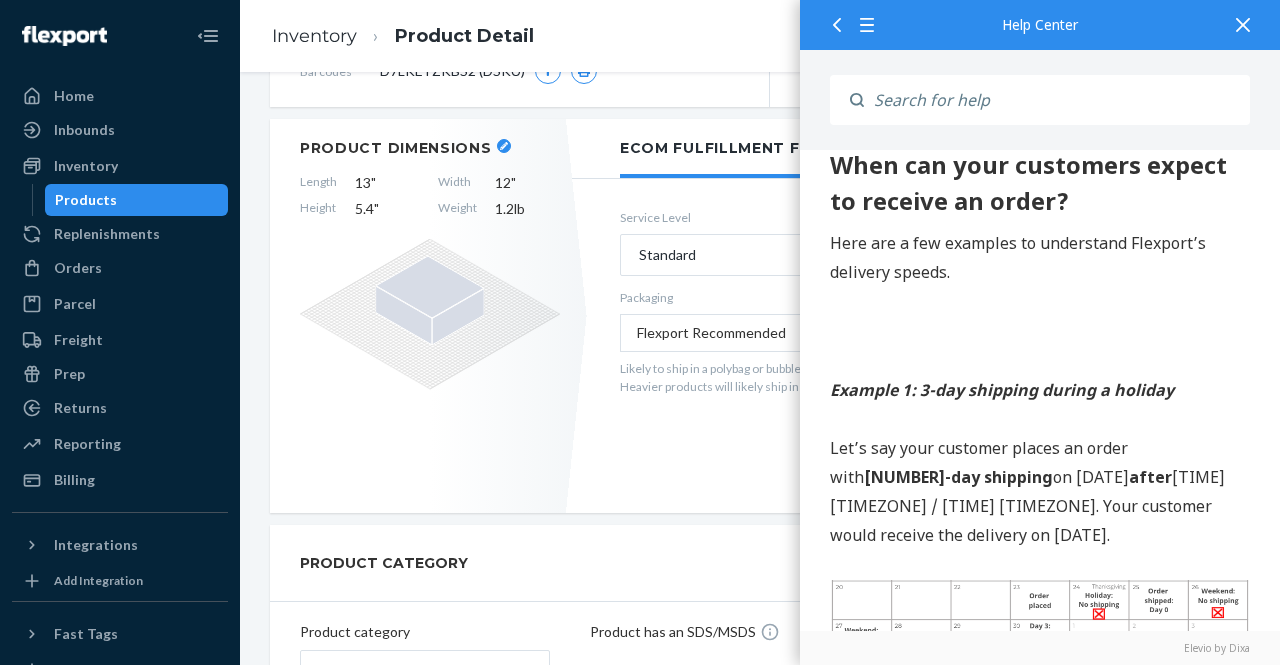 click on "Let’s say your customer places an order with  3-day shipping  on November 23  after  11AM PST / 2PM EST. Your customer would receive the delivery on November 30." at bounding box center [1040, 492] 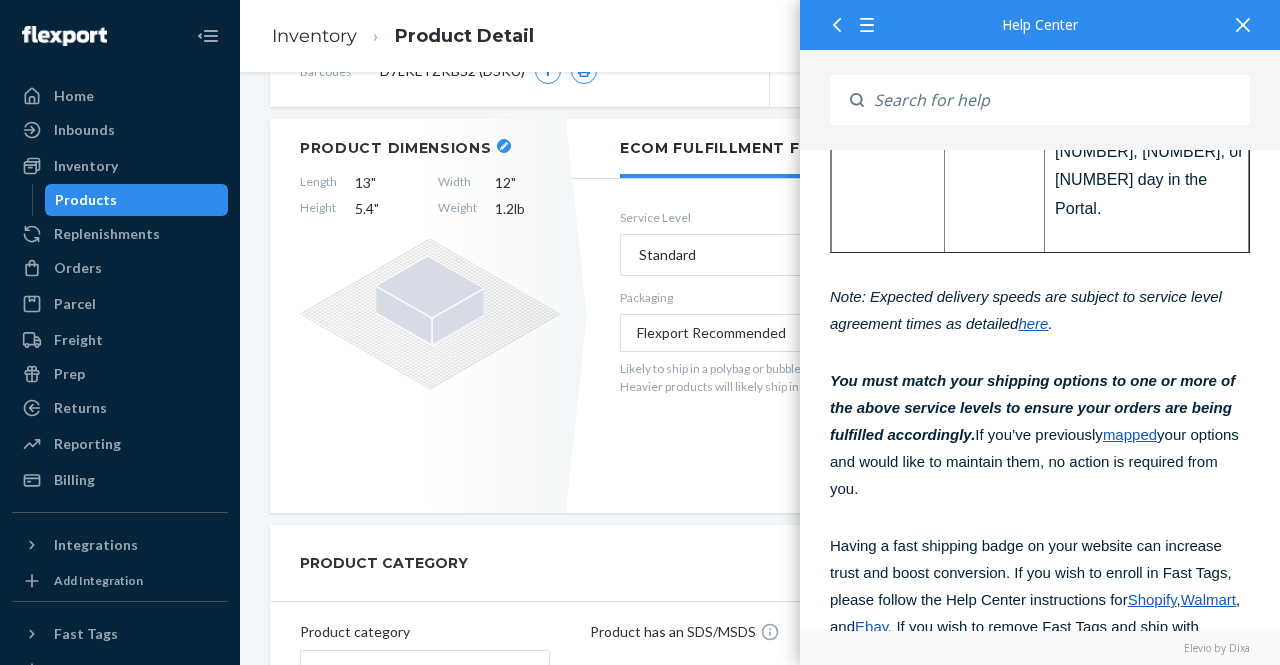 scroll, scrollTop: 910, scrollLeft: 0, axis: vertical 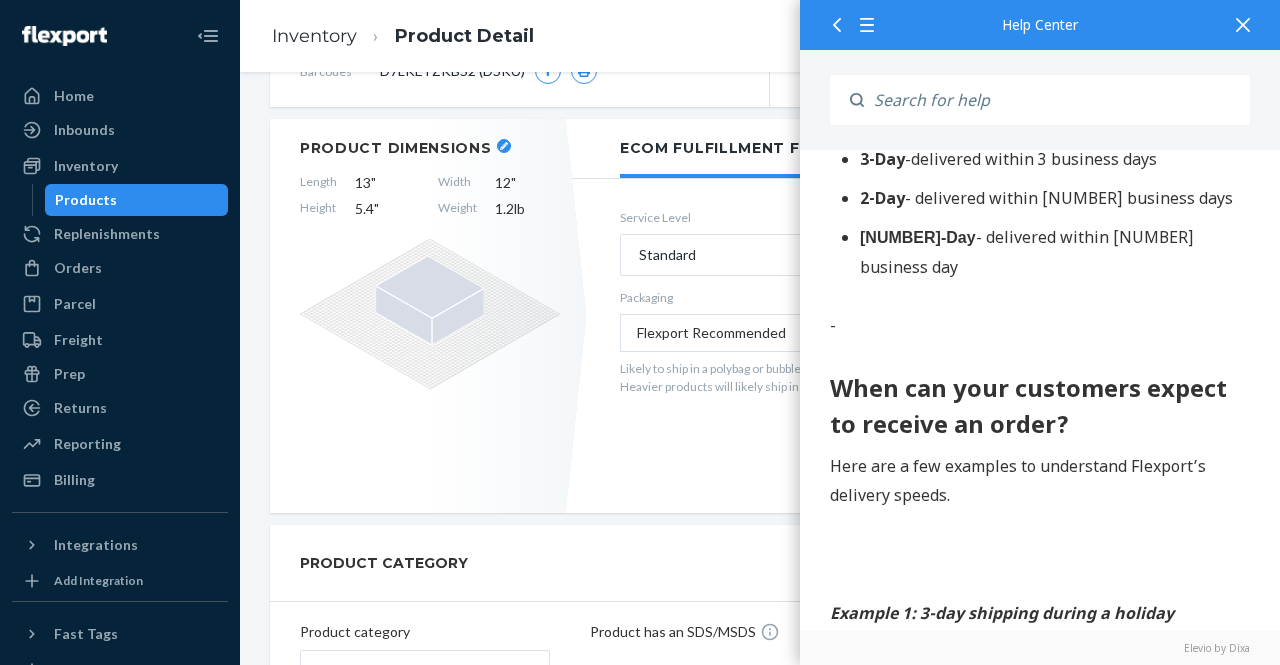 click 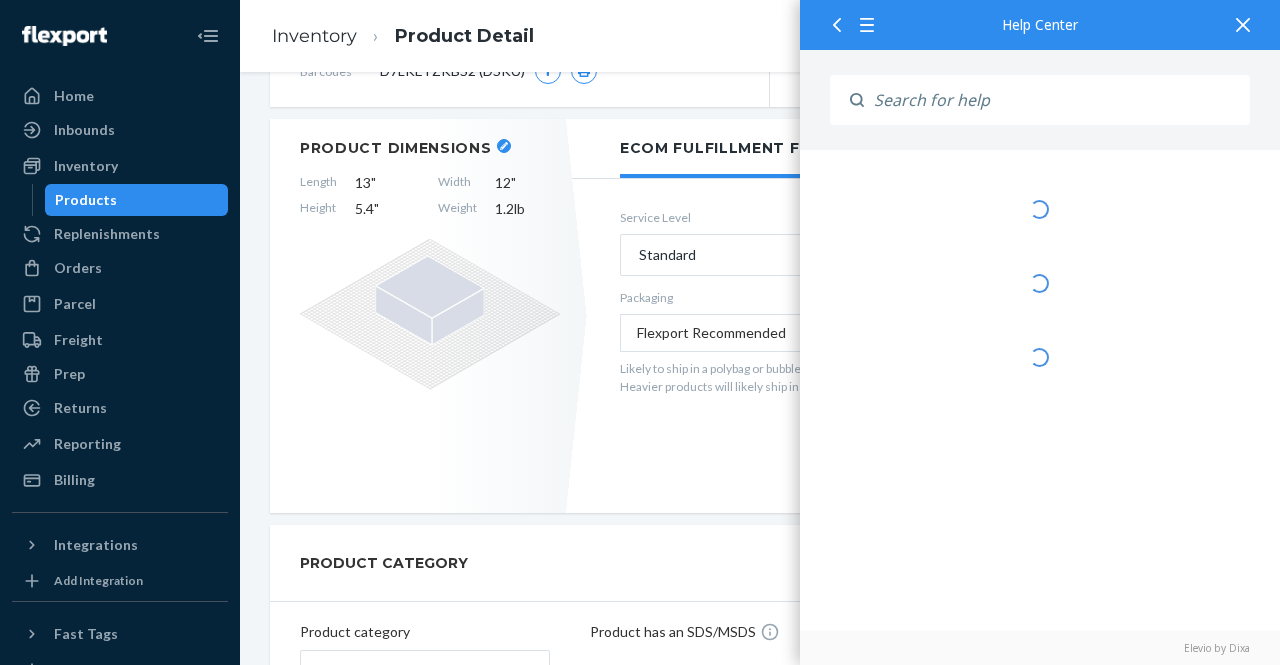 scroll, scrollTop: 0, scrollLeft: 0, axis: both 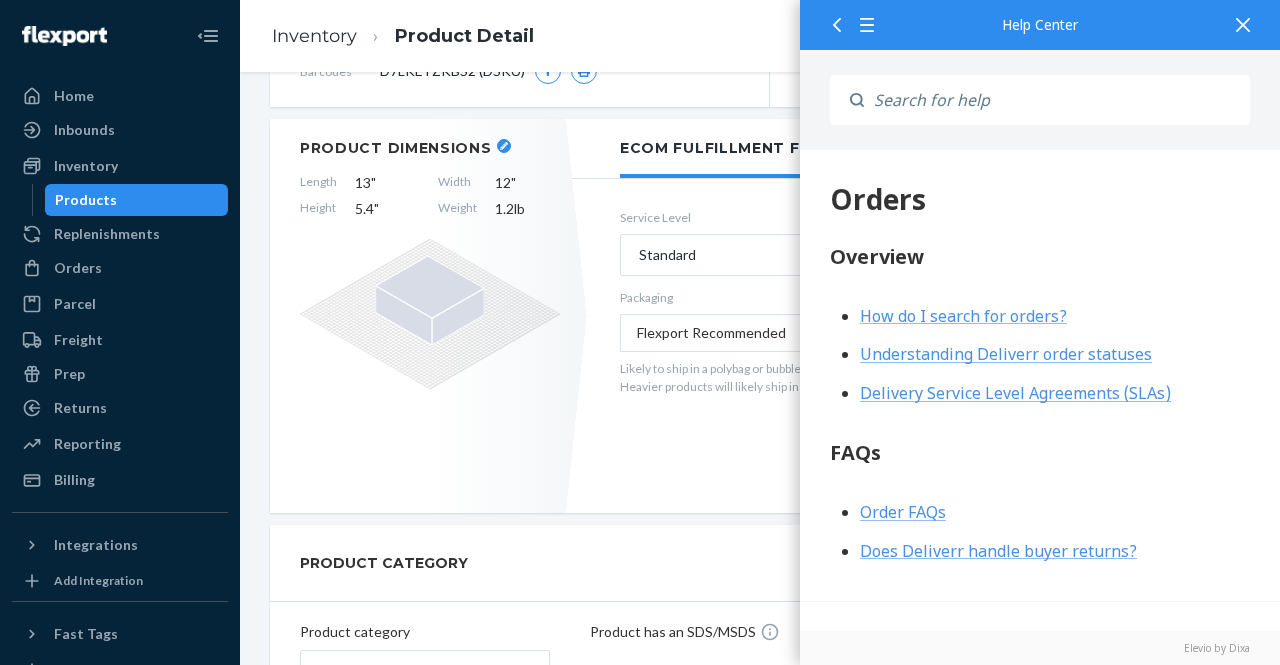click on "Understanding Deliverr order statuses" at bounding box center [1006, 354] 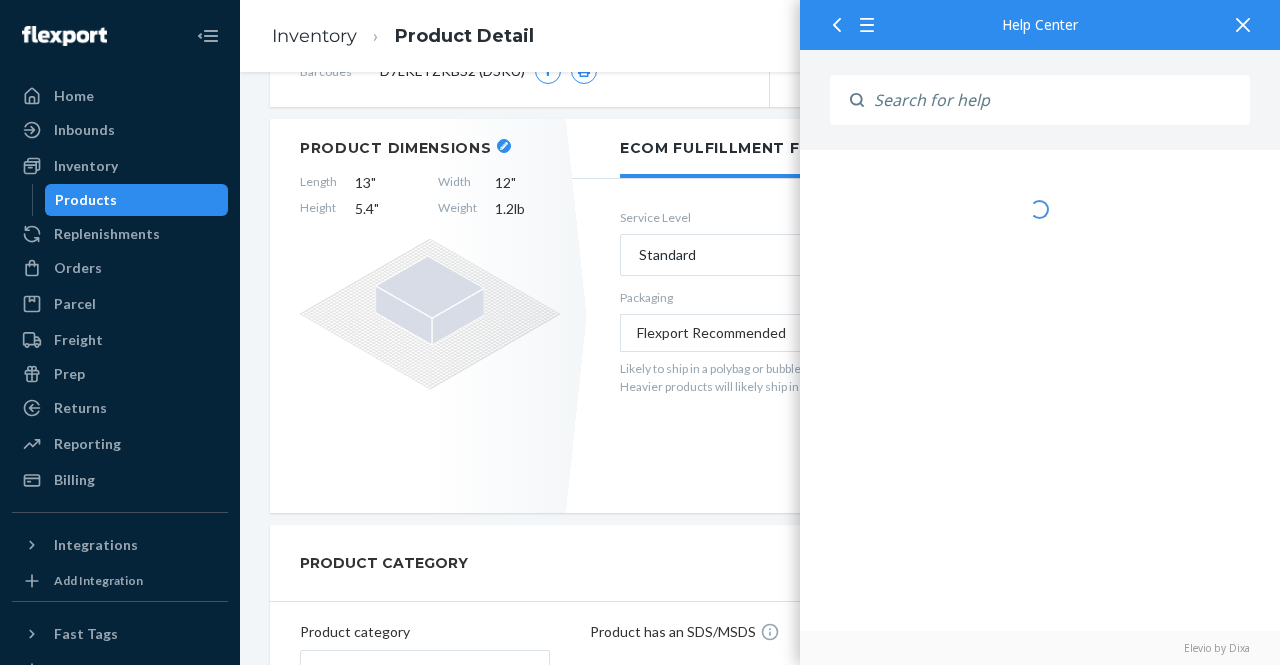 scroll, scrollTop: 0, scrollLeft: 0, axis: both 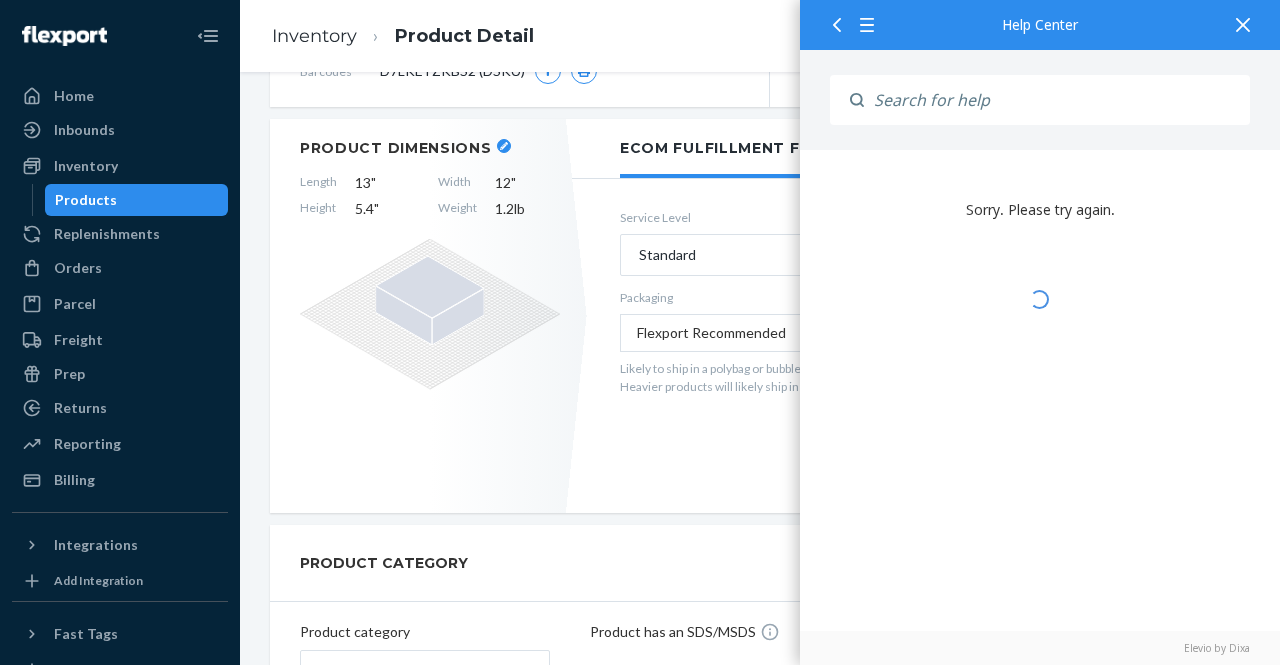 click at bounding box center [833, 24] 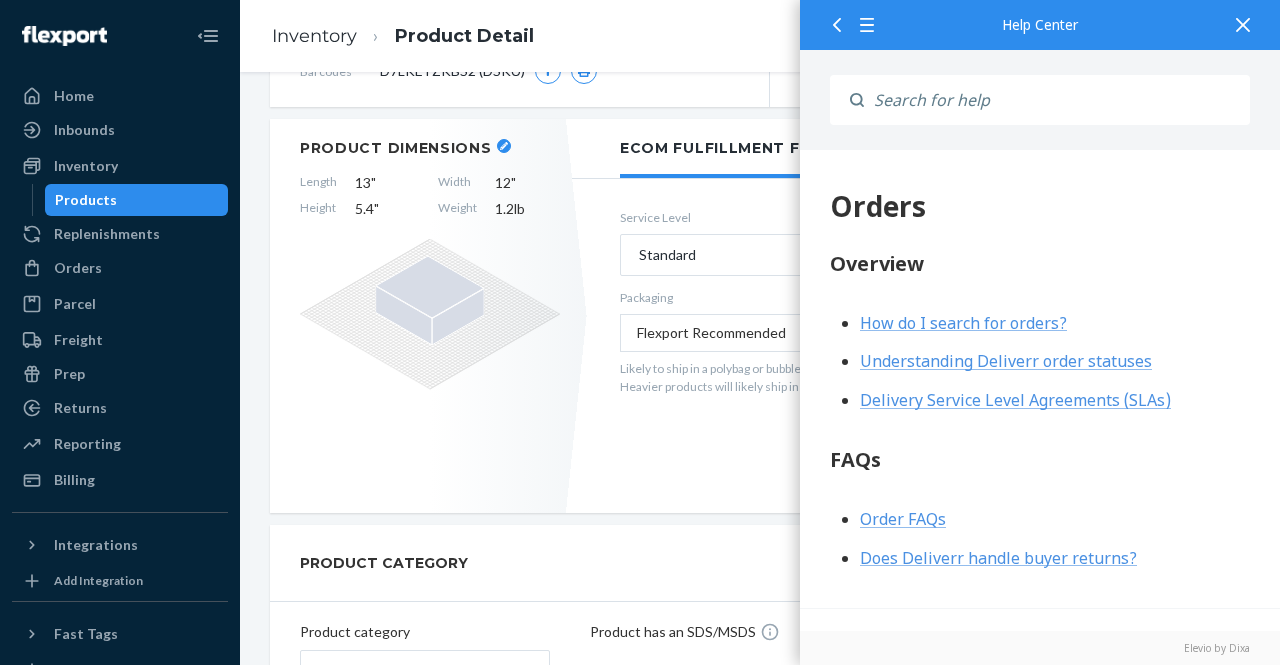 scroll, scrollTop: 0, scrollLeft: 0, axis: both 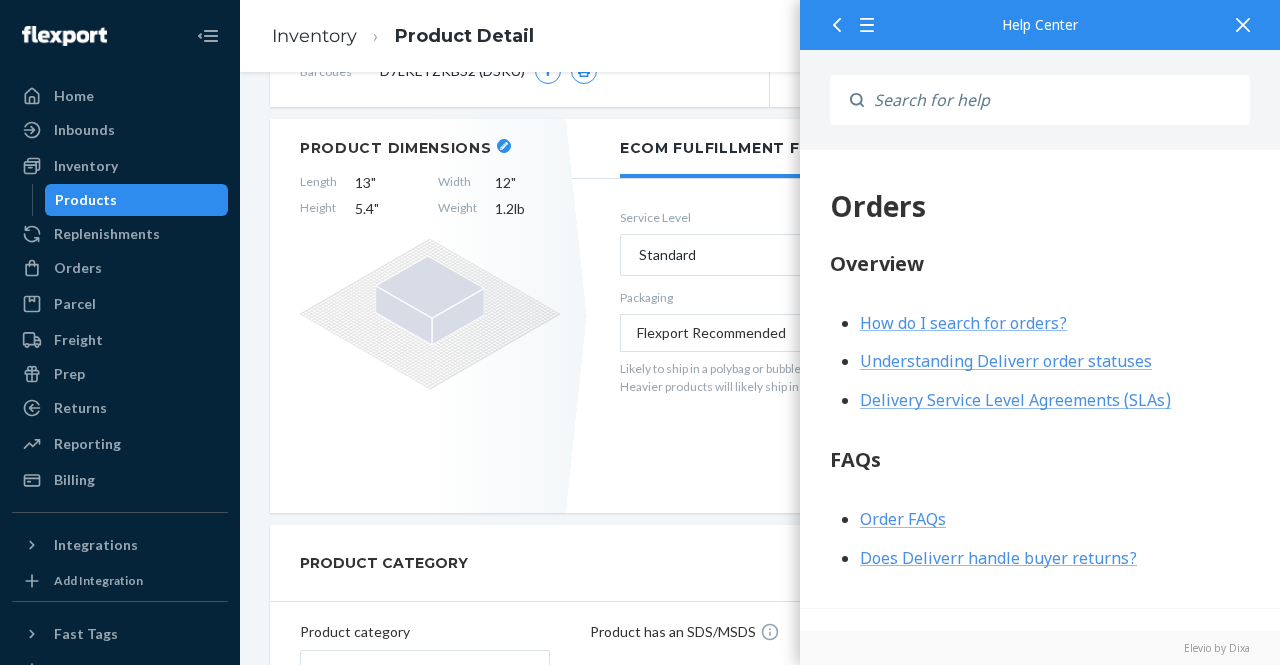 click at bounding box center (1057, 100) 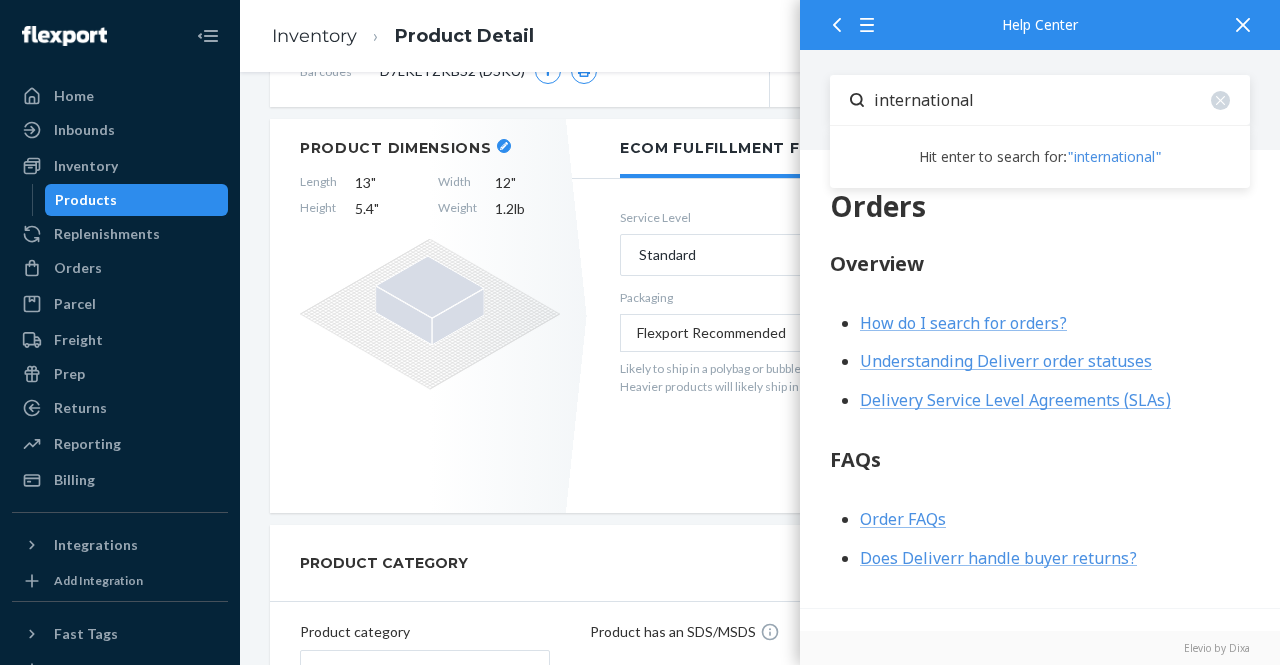 type on "international" 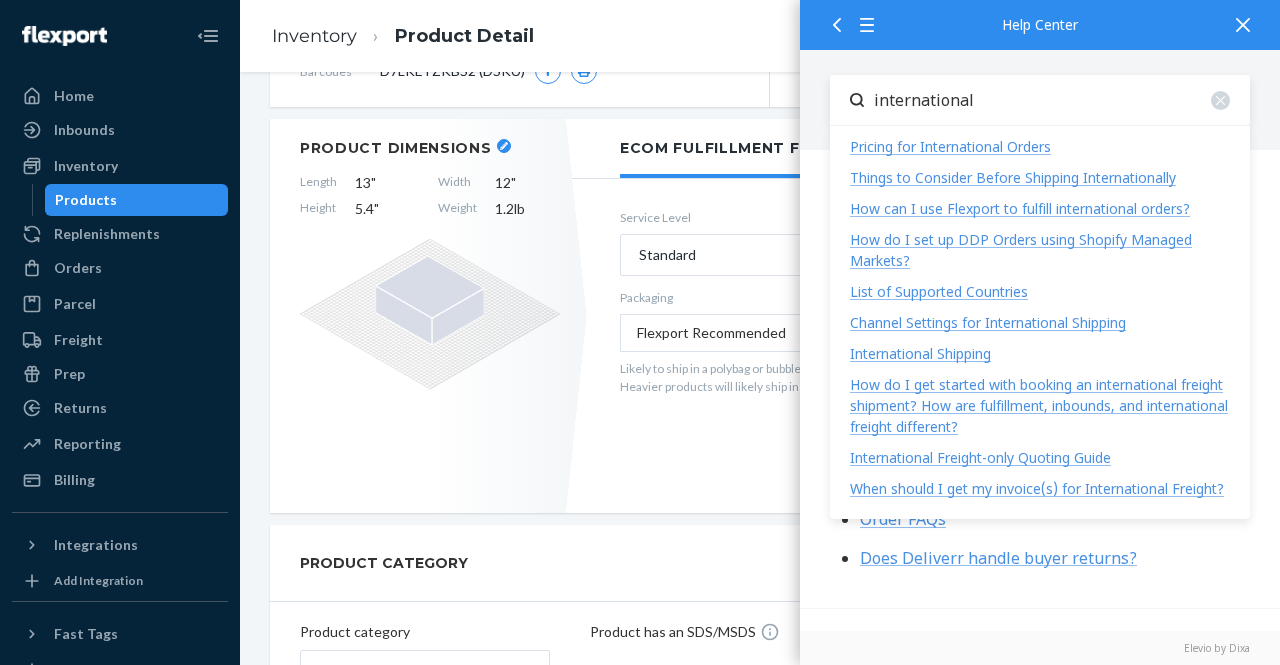 click on "Pricing for International Orders" at bounding box center (950, 146) 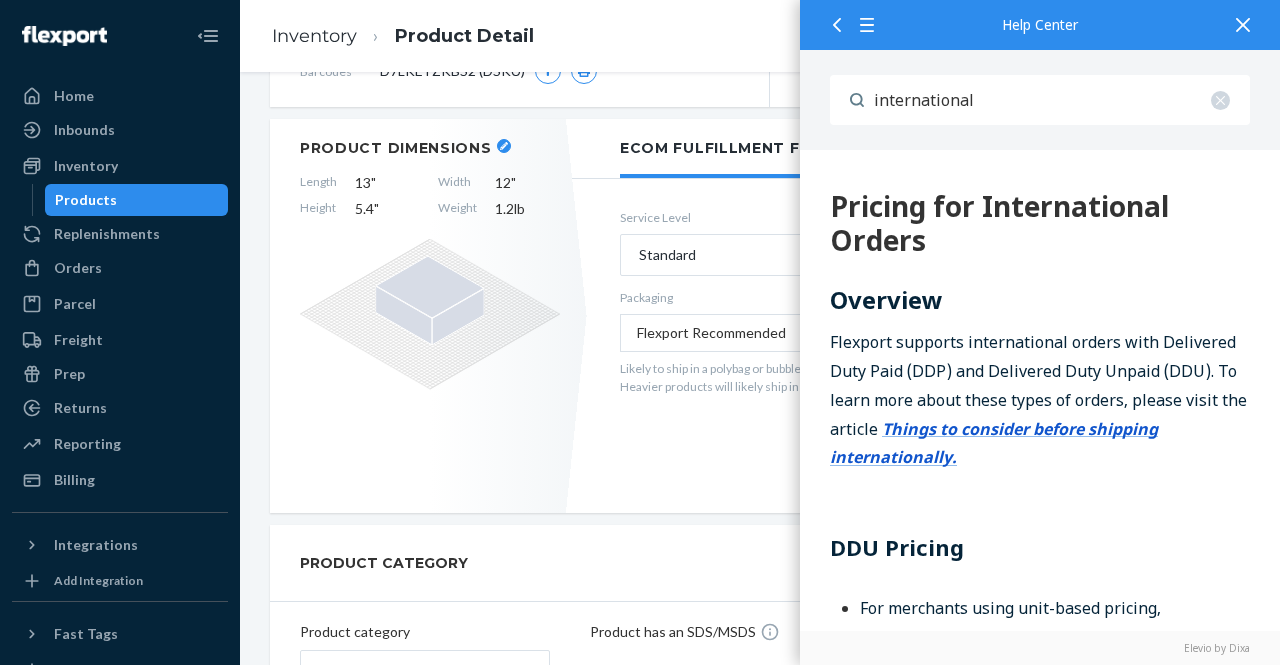 scroll, scrollTop: 0, scrollLeft: 0, axis: both 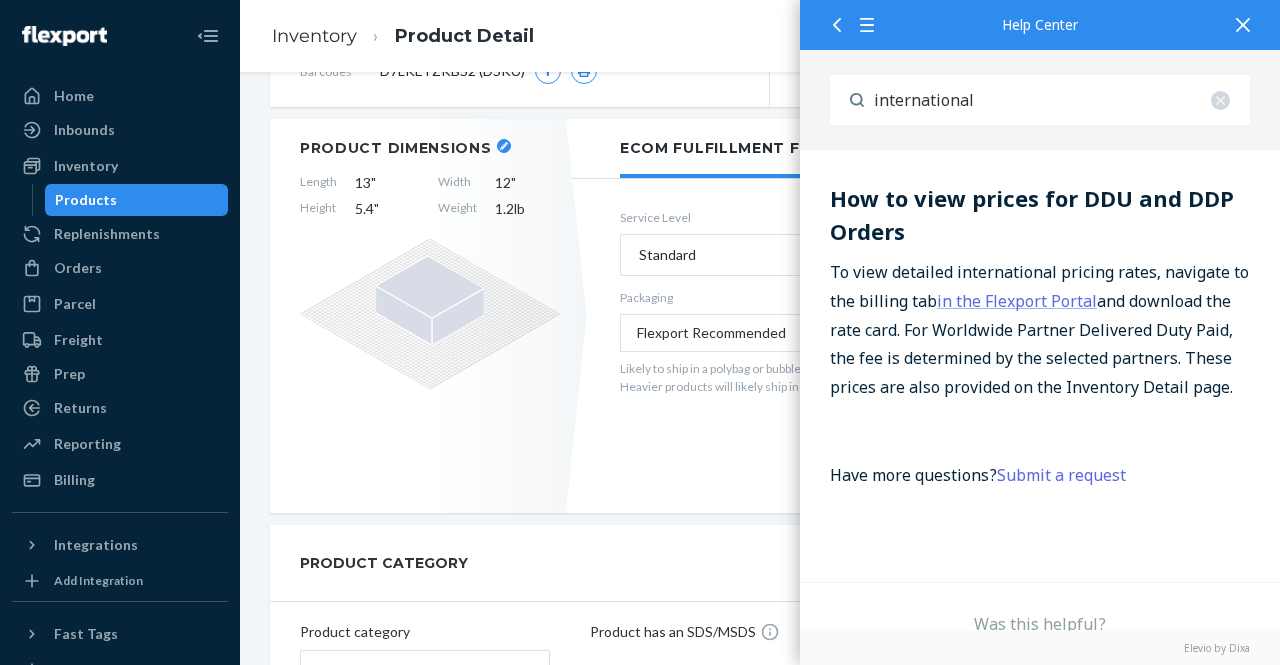 click on "in the Flexport Portal" at bounding box center [1017, 302] 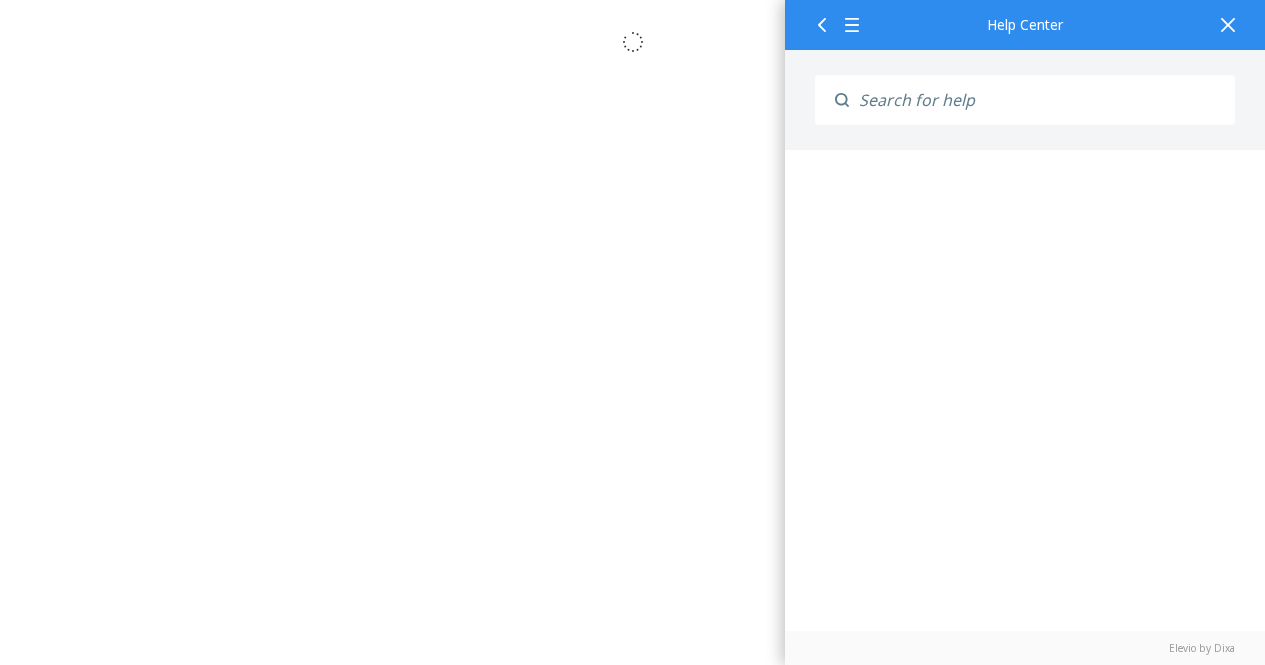 scroll, scrollTop: 0, scrollLeft: 0, axis: both 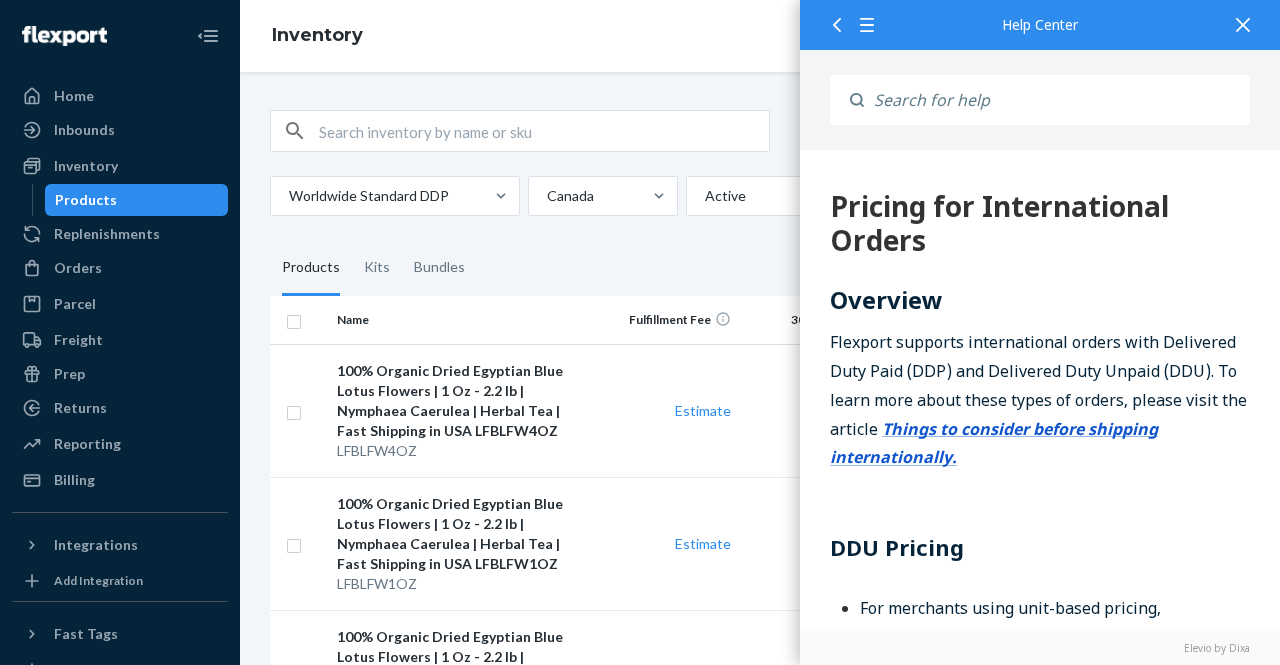 click on "Things to consider before shipping internationally." at bounding box center [994, 443] 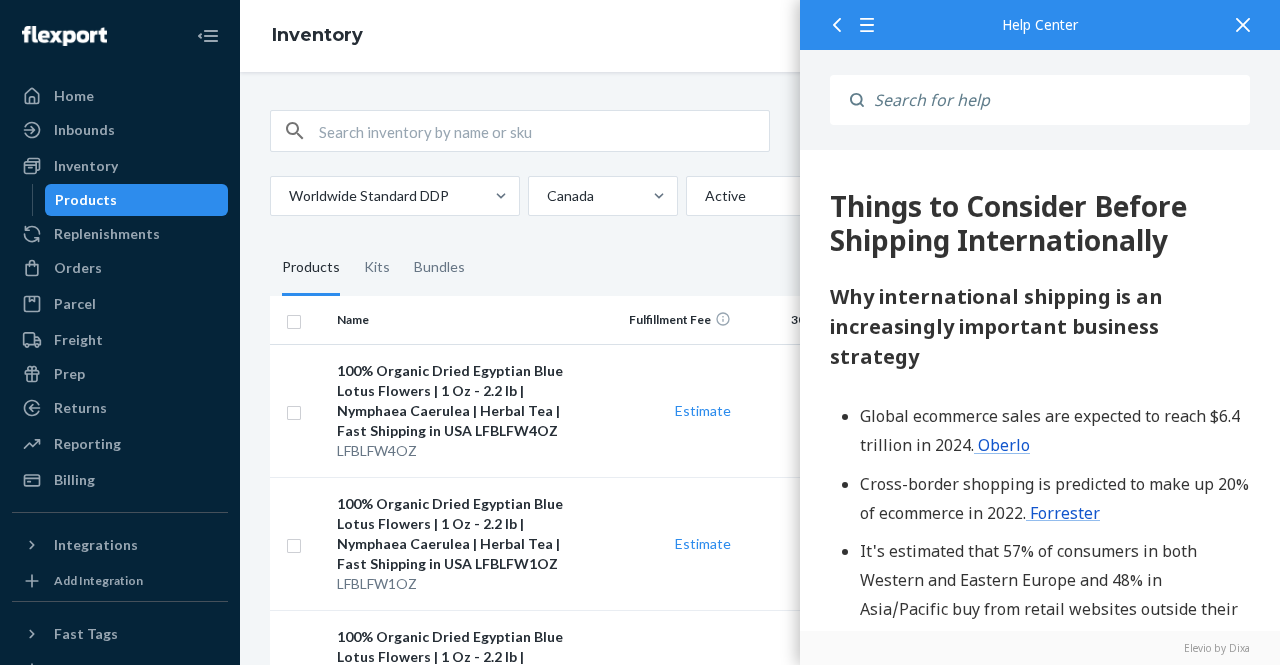 scroll, scrollTop: 0, scrollLeft: 0, axis: both 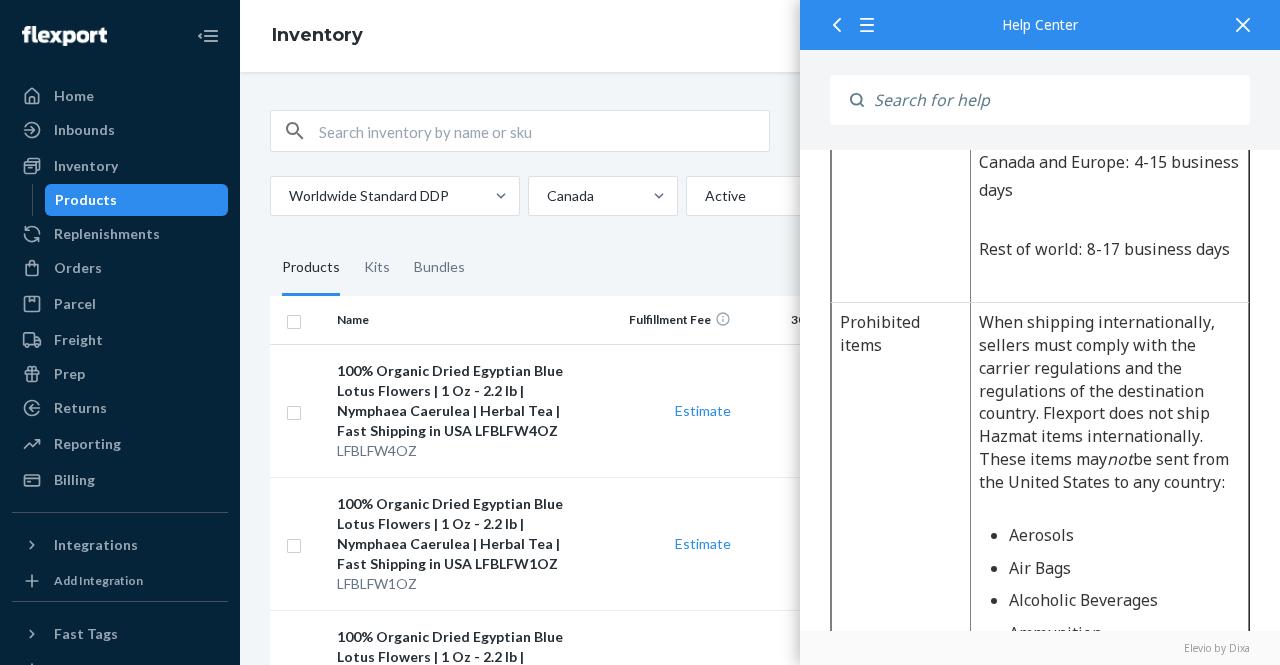 click at bounding box center [1243, 24] 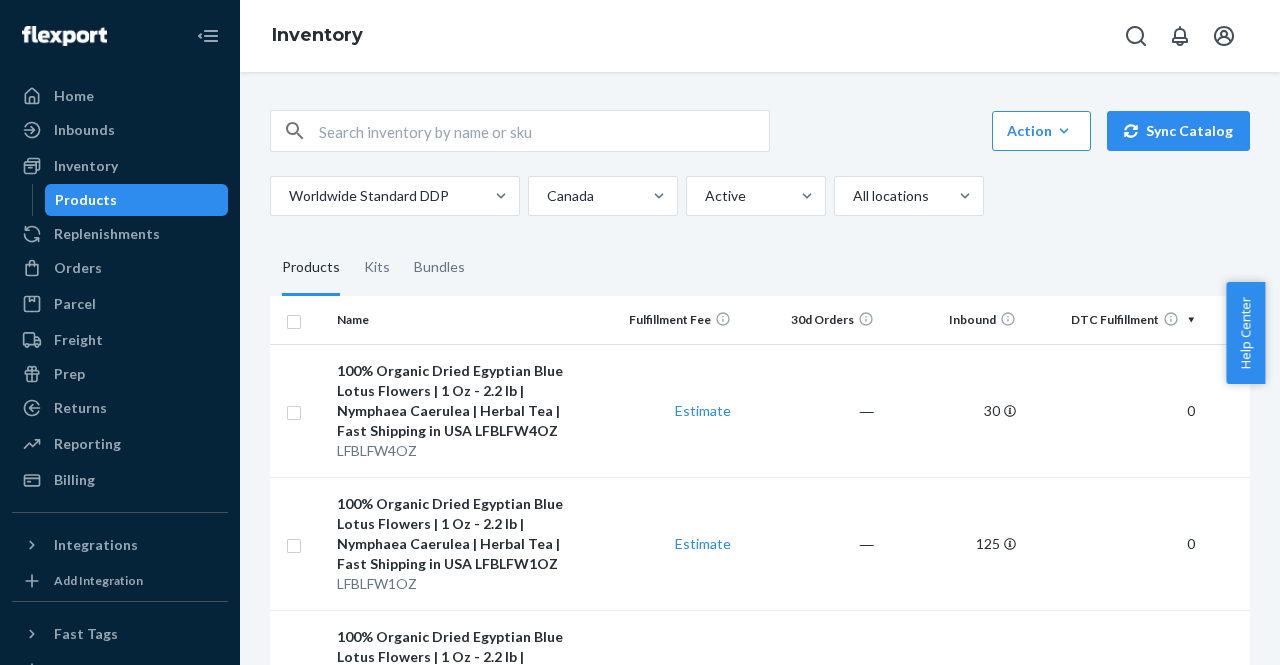 click on "Inbounds" at bounding box center (120, 130) 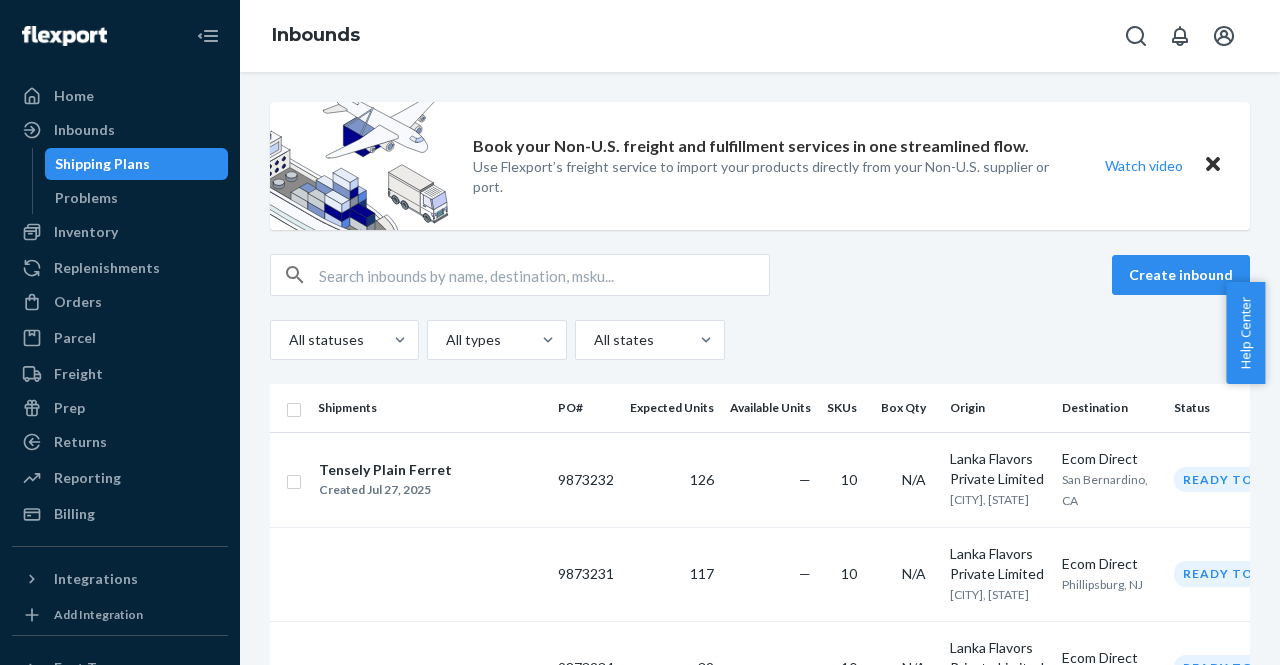 click on "Create inbound" at bounding box center (1181, 275) 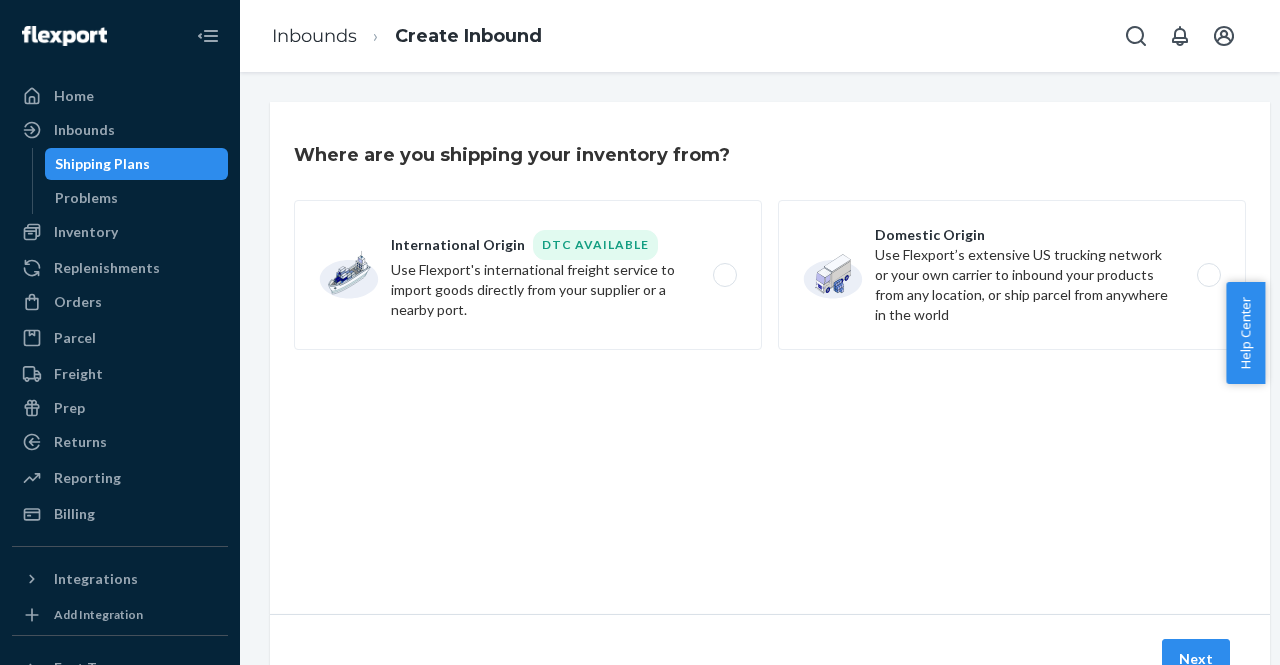 click on "Domestic Origin Use Flexport’s extensive US trucking network or your own carrier to inbound your products from any location, or ship parcel from anywhere in the world" at bounding box center [1012, 275] 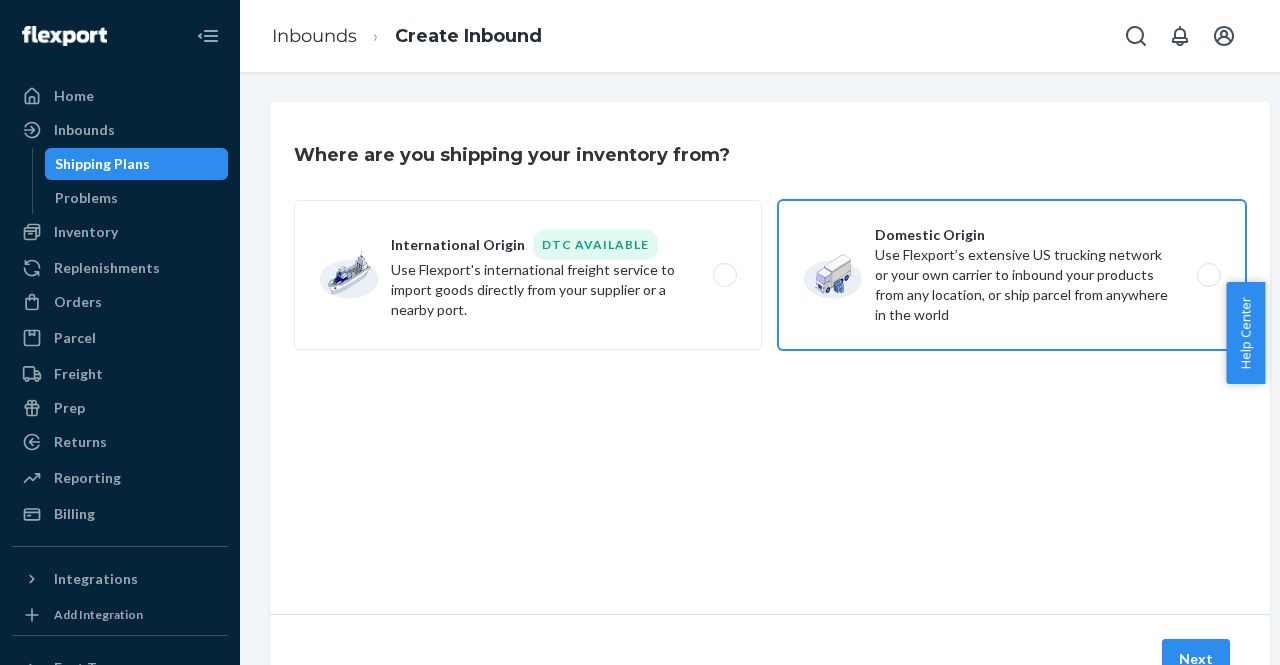 click on "Domestic Origin Use Flexport’s extensive US trucking network or your own carrier to inbound your products from any location, or ship parcel from anywhere in the world" at bounding box center (1214, 275) 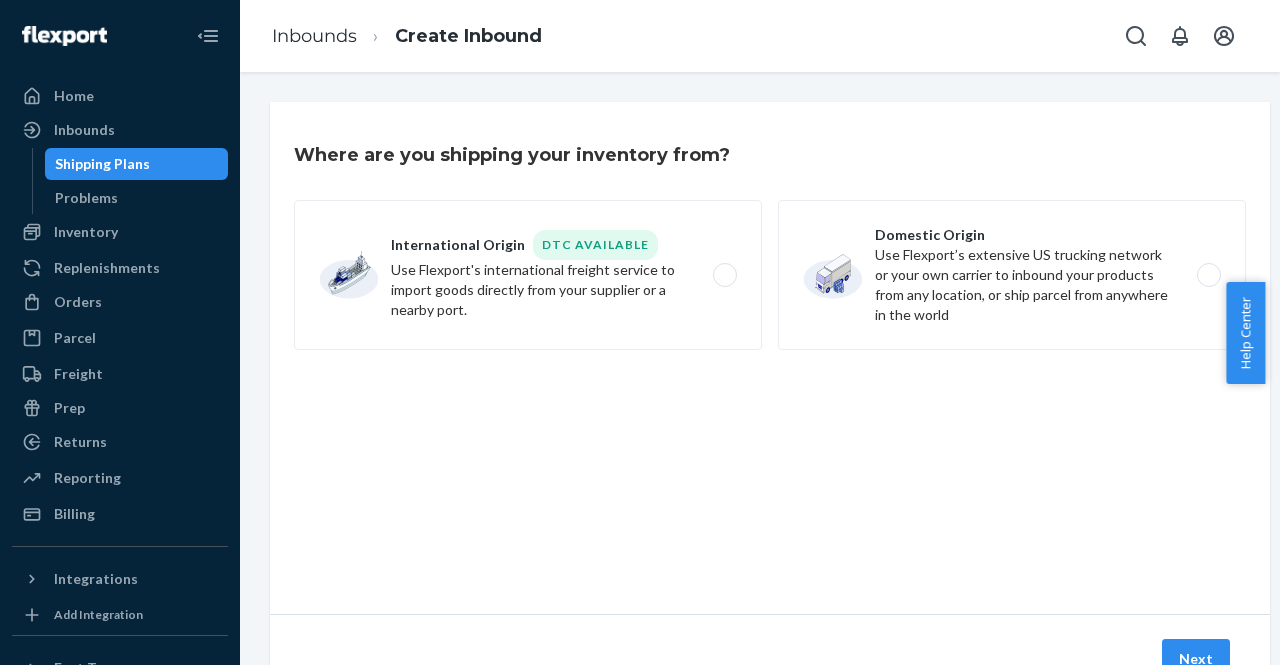 radio on "true" 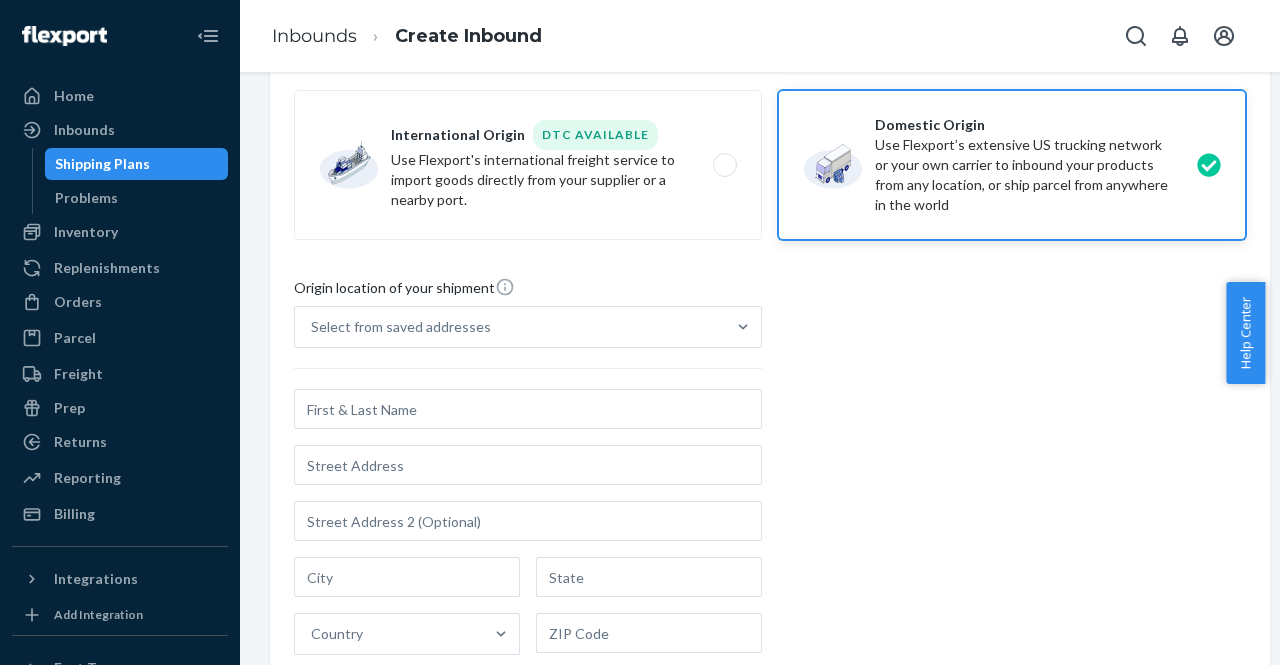 scroll, scrollTop: 120, scrollLeft: 0, axis: vertical 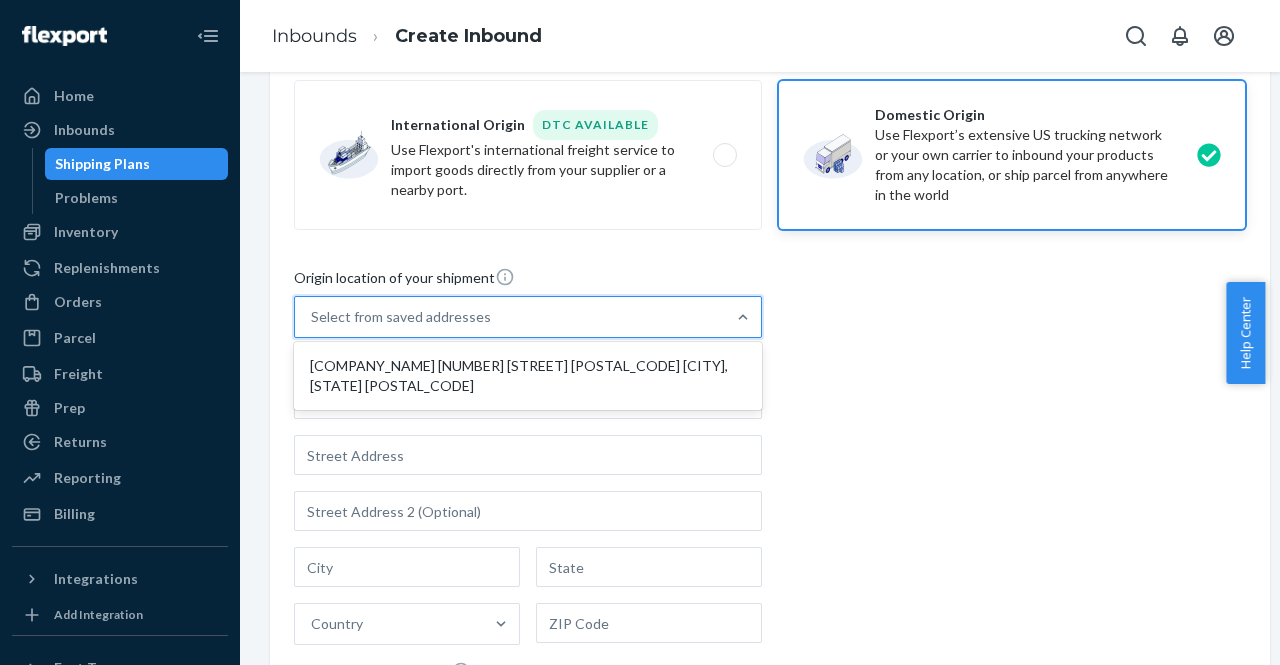 click on "Select from saved addresses" at bounding box center (510, 317) 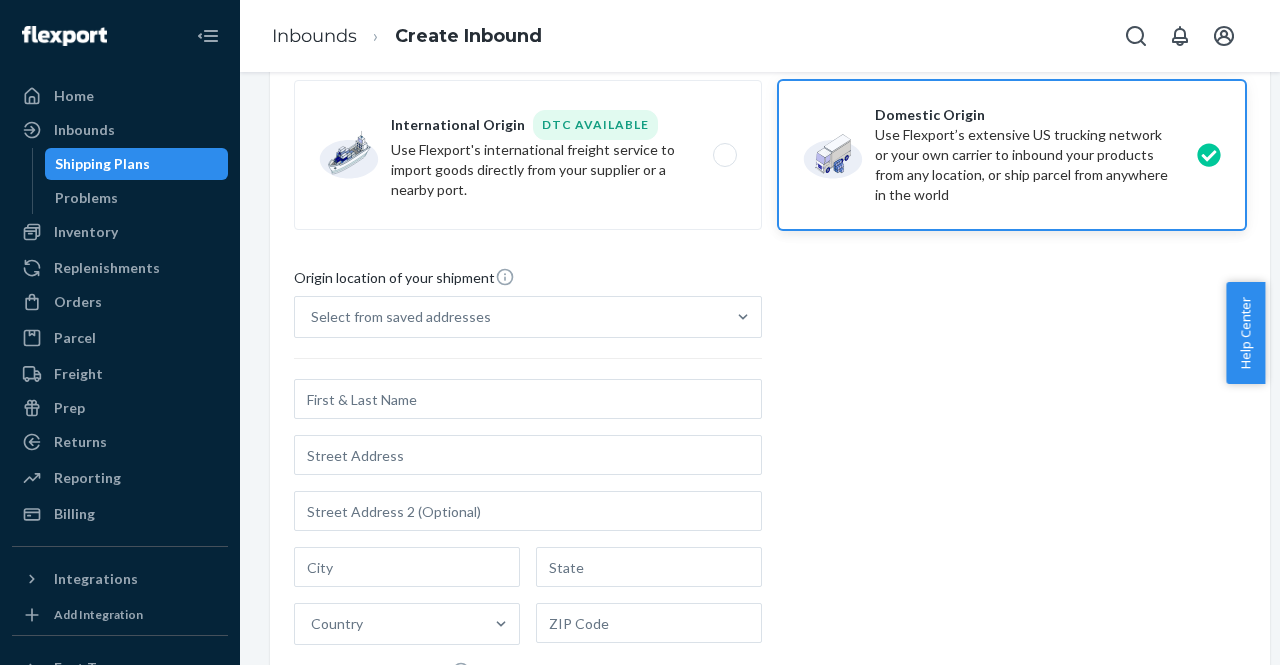 click on "Origin location of your shipment Select from saved addresses Country External Shipping Plan ID This is a residential location This is a limited access location for freight pickup Maritime port, airport, military base" at bounding box center [770, 539] 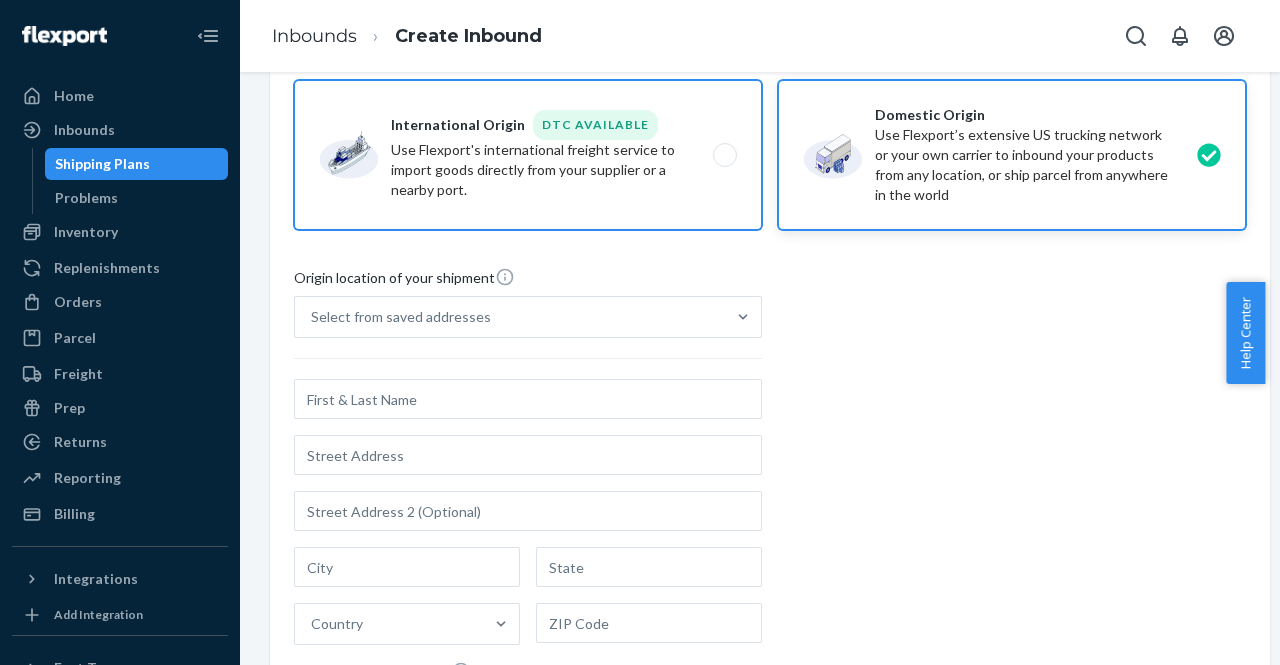 click on "International Origin DTC Available Use Flexport's international freight service to import goods directly from your supplier or a nearby port." at bounding box center (730, 155) 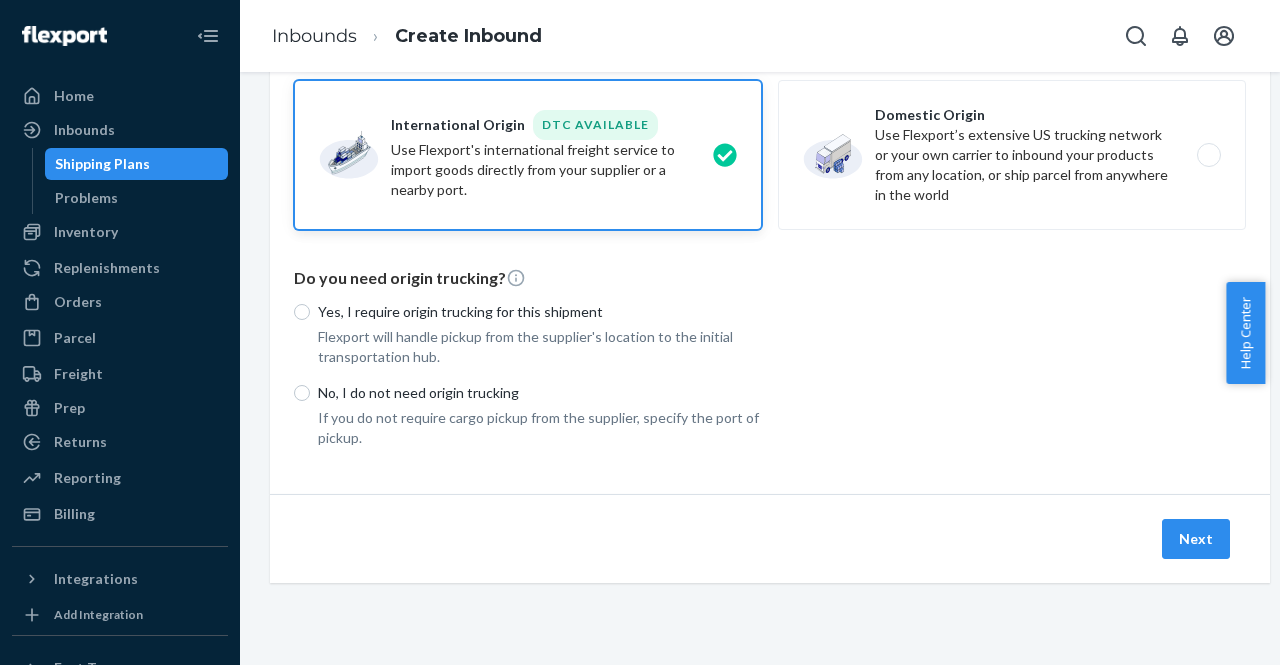 click on "No, I do not need origin trucking" at bounding box center (540, 393) 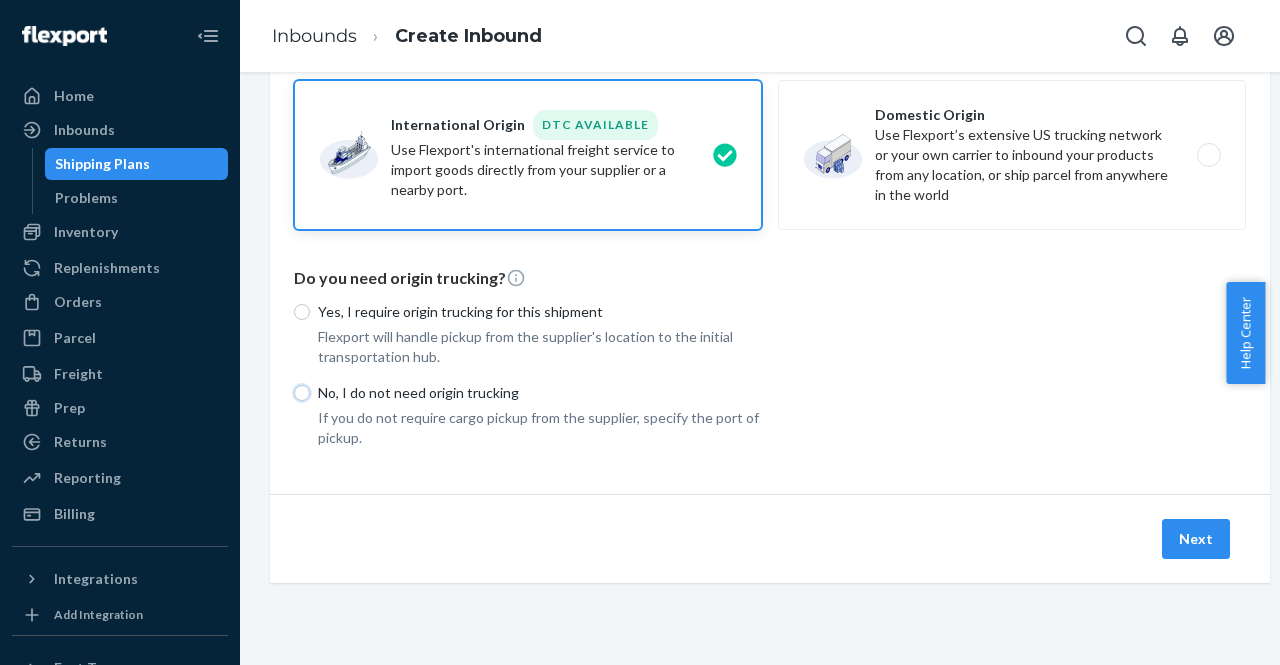 click on "No, I do not need origin trucking" at bounding box center [302, 393] 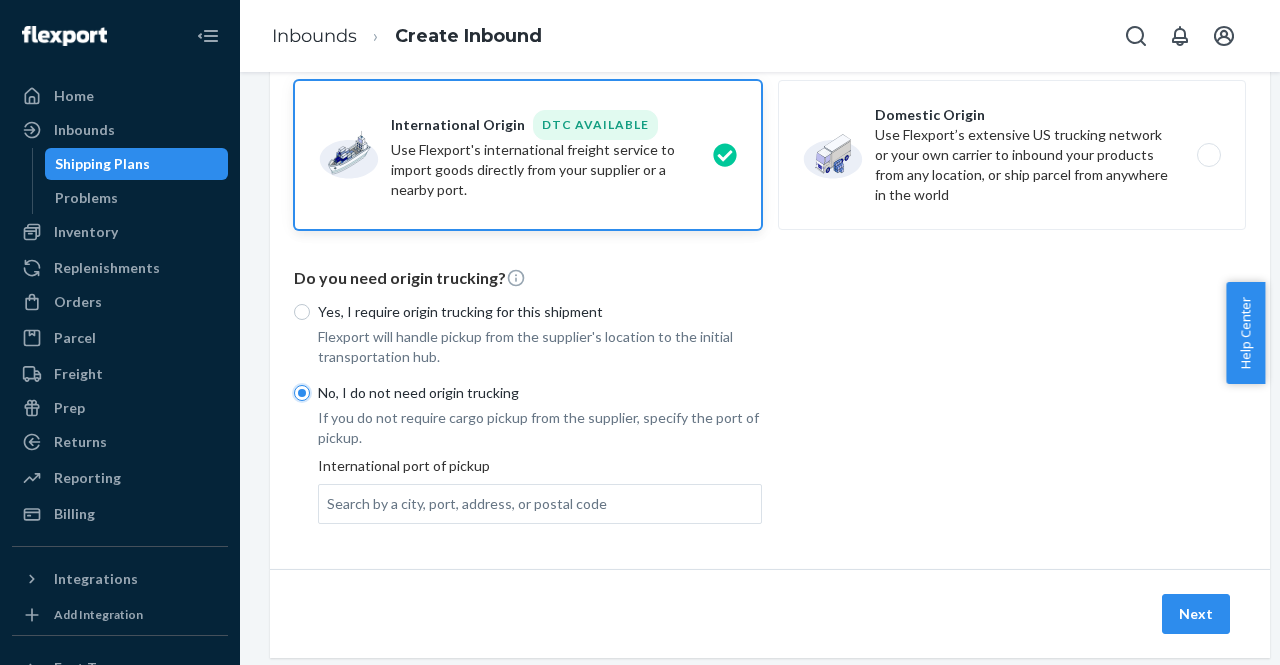 scroll, scrollTop: 200, scrollLeft: 0, axis: vertical 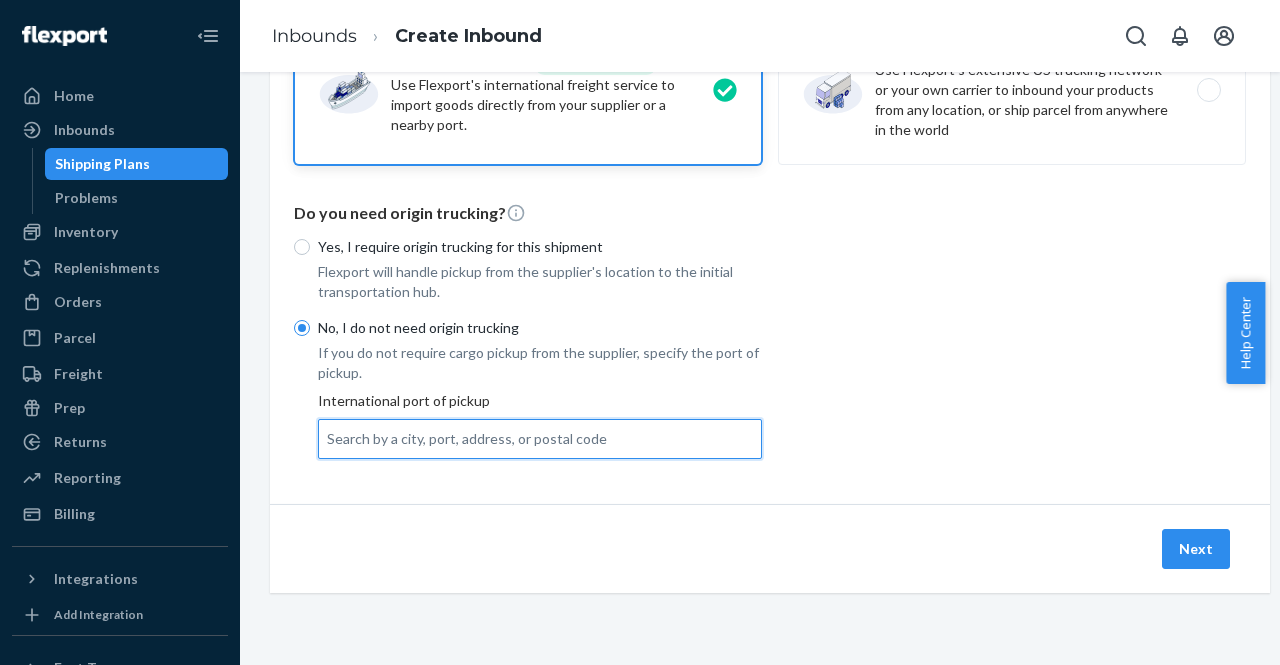click on "Search by a city, port, address, or postal code" at bounding box center [467, 439] 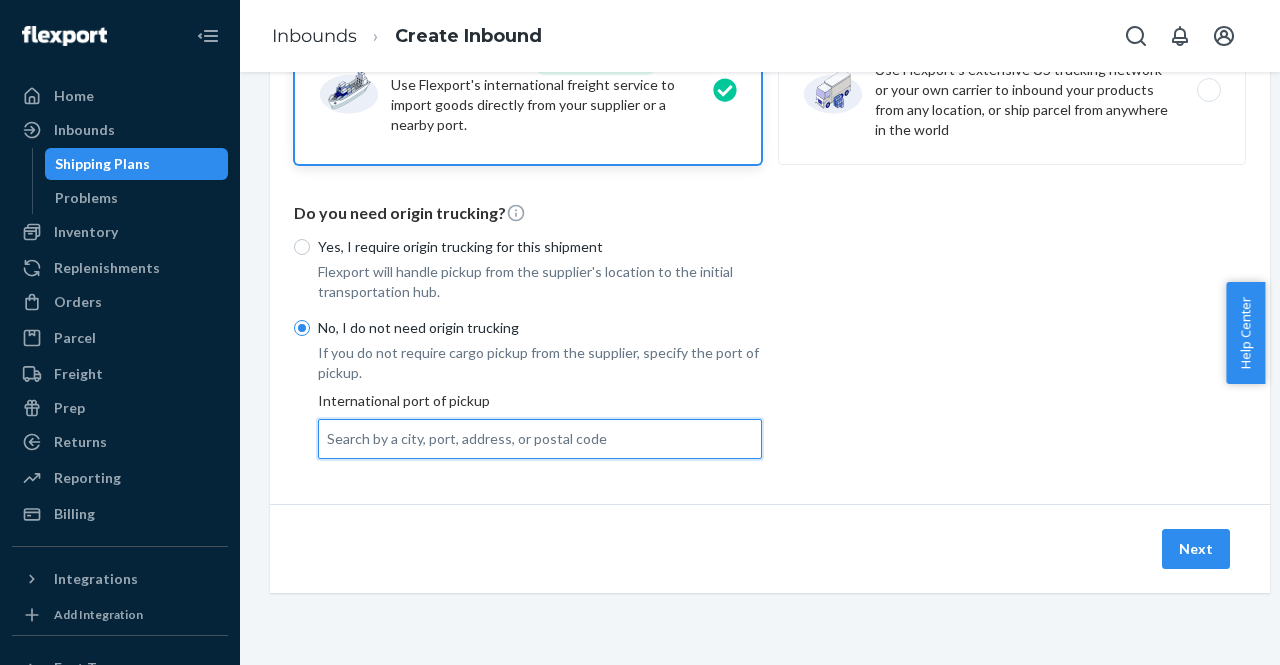 click on "0 results available. Use Up and Down to choose options, press Enter to select the currently focused option, press Escape to exit the menu, press Tab to select the option and exit the menu. Search by a city, port, address, or postal code" at bounding box center [328, 439] 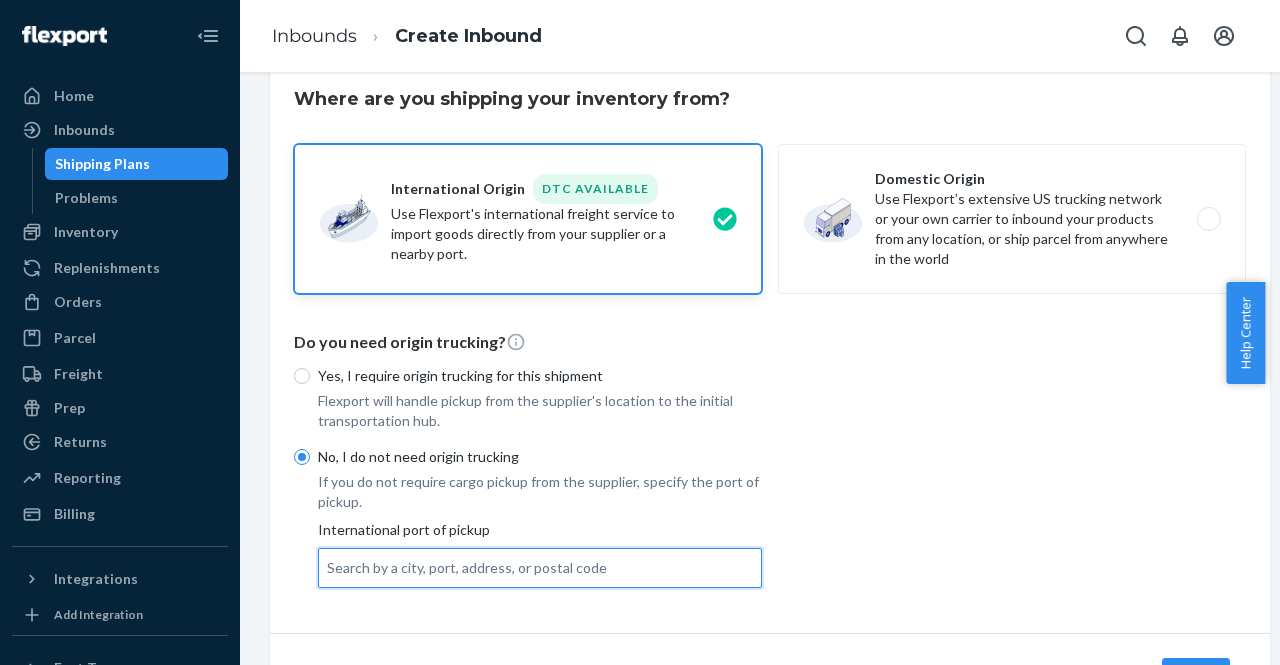 scroll, scrollTop: 54, scrollLeft: 5, axis: both 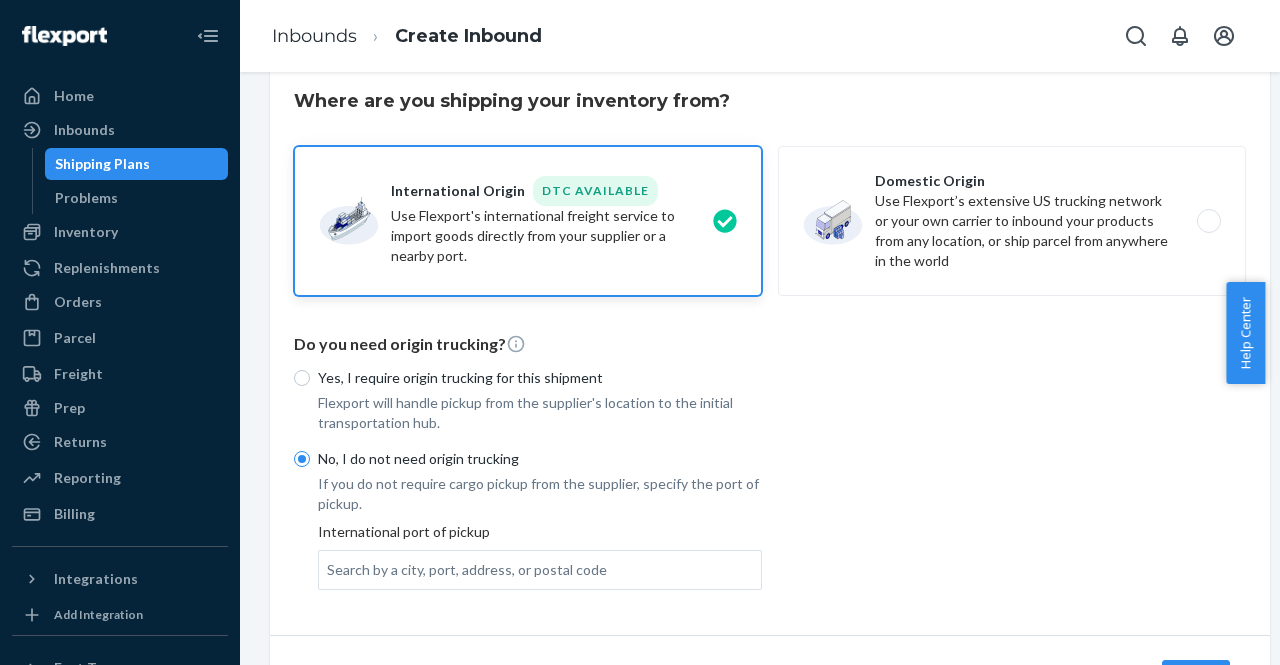click on "Do you need origin trucking?" at bounding box center (770, 344) 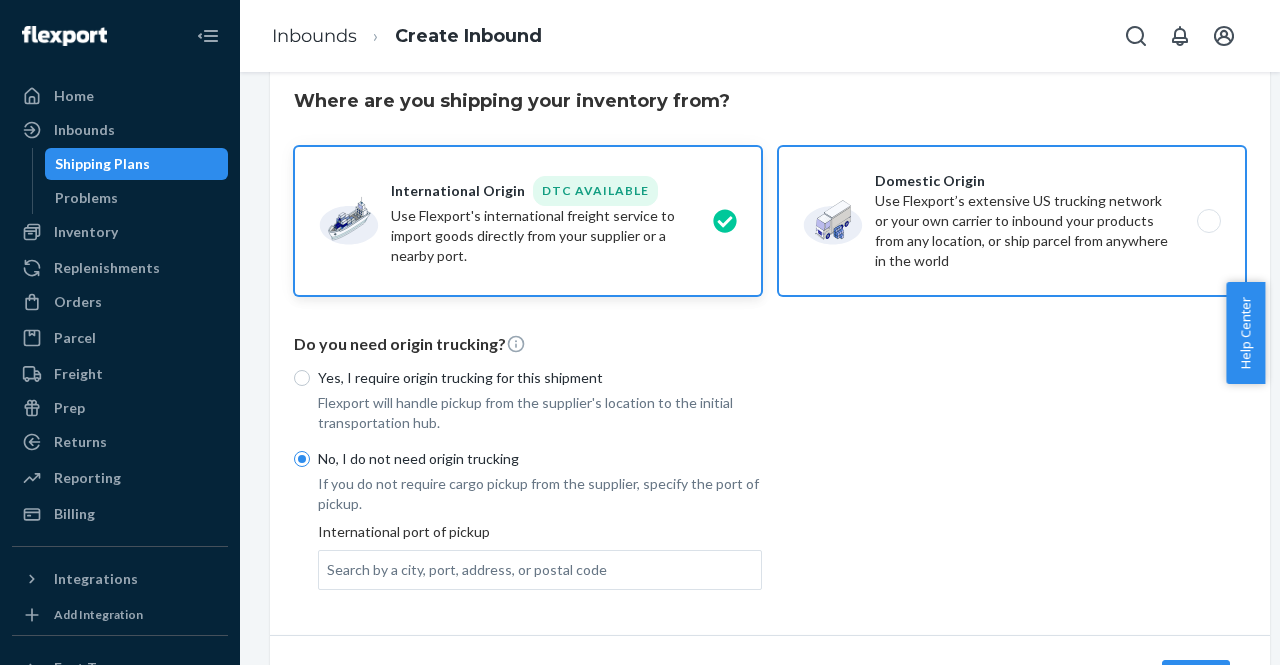 click on "Domestic Origin Use Flexport’s extensive US trucking network or your own carrier to inbound your products from any location, or ship parcel from anywhere in the world" at bounding box center [1214, 221] 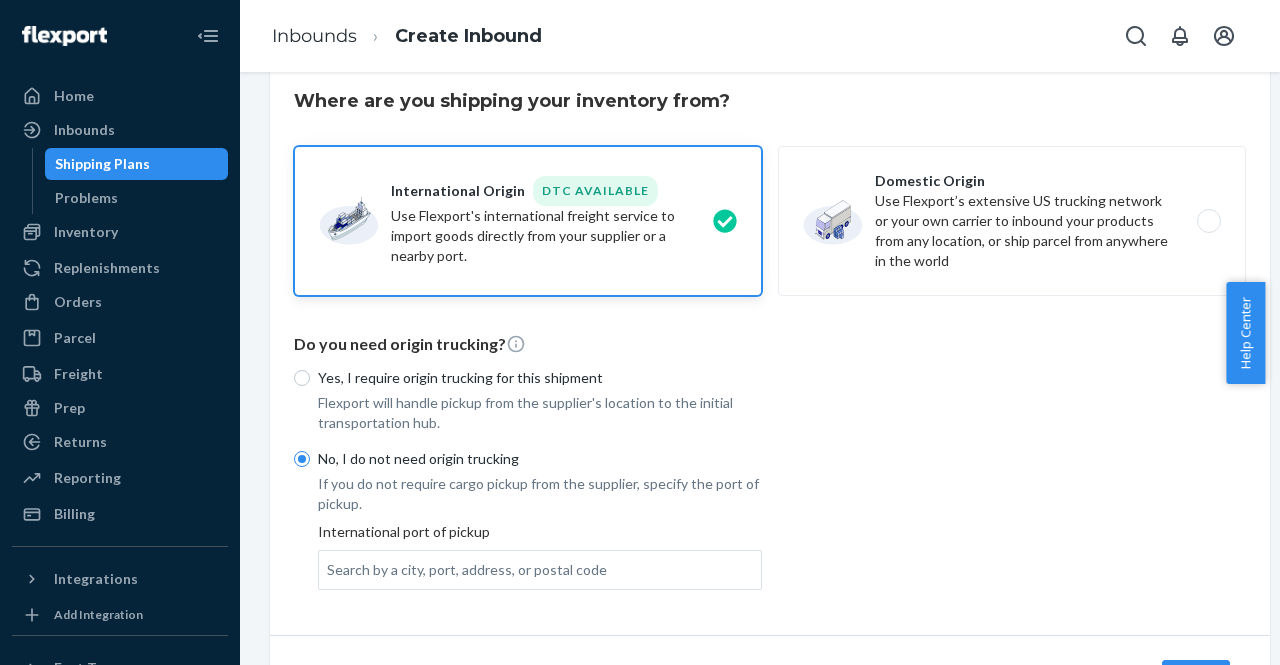 radio on "true" 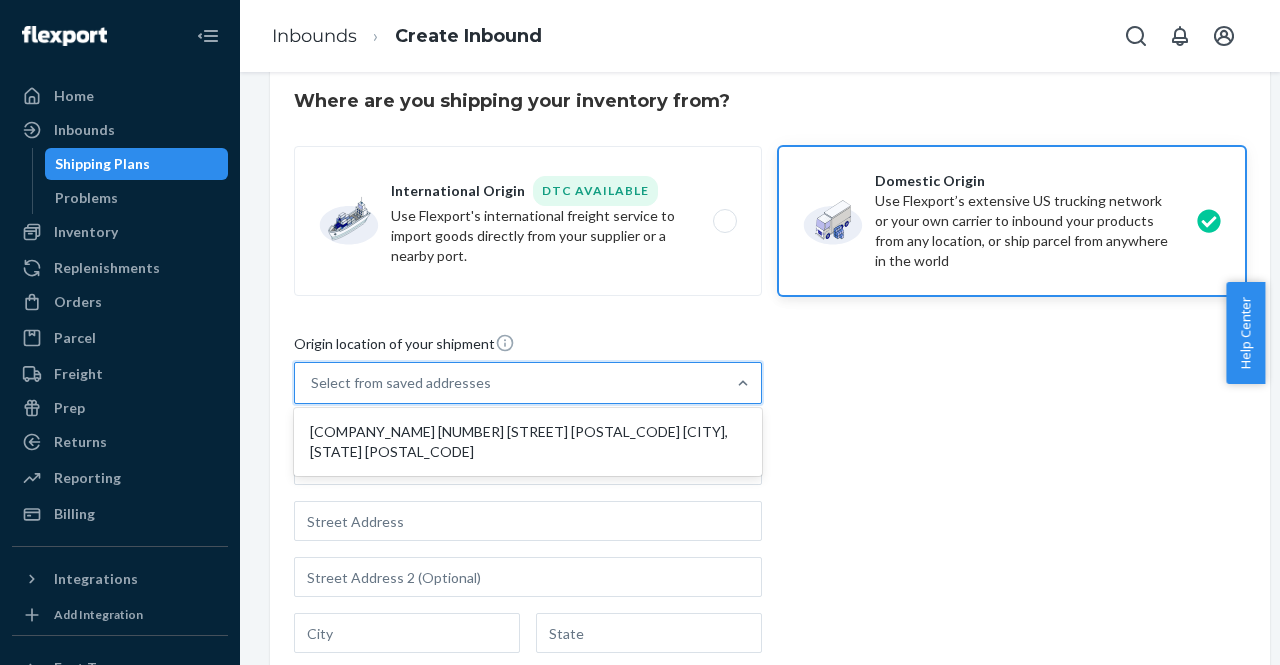 click on "Select from saved addresses" at bounding box center (510, 383) 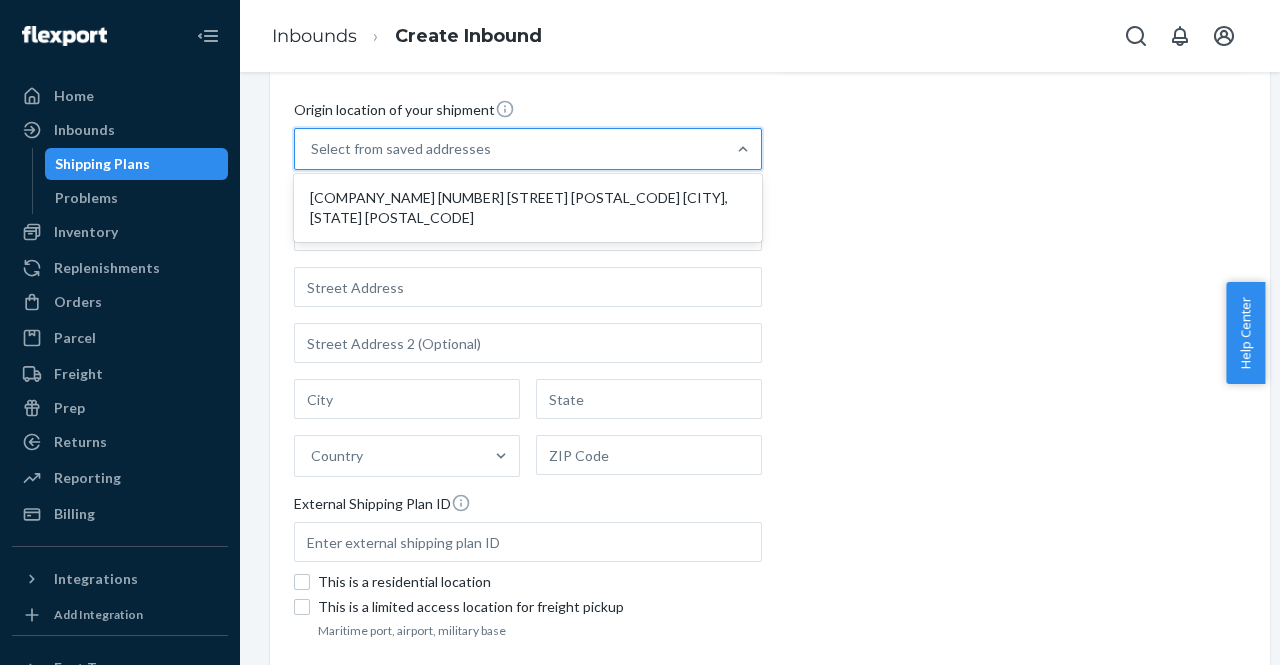 scroll, scrollTop: 289, scrollLeft: 5, axis: both 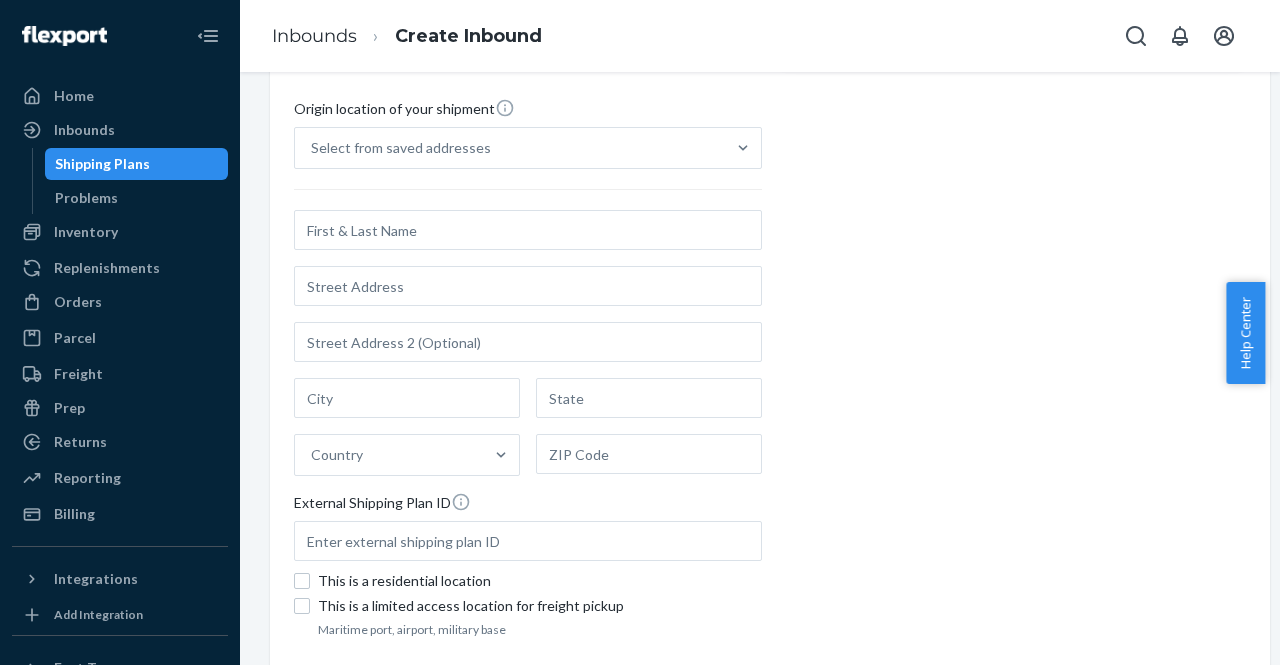 click on "Origin location of your shipment Select from saved addresses Country External Shipping Plan ID This is a residential location This is a limited access location for freight pickup Maritime port, airport, military base" at bounding box center (770, 370) 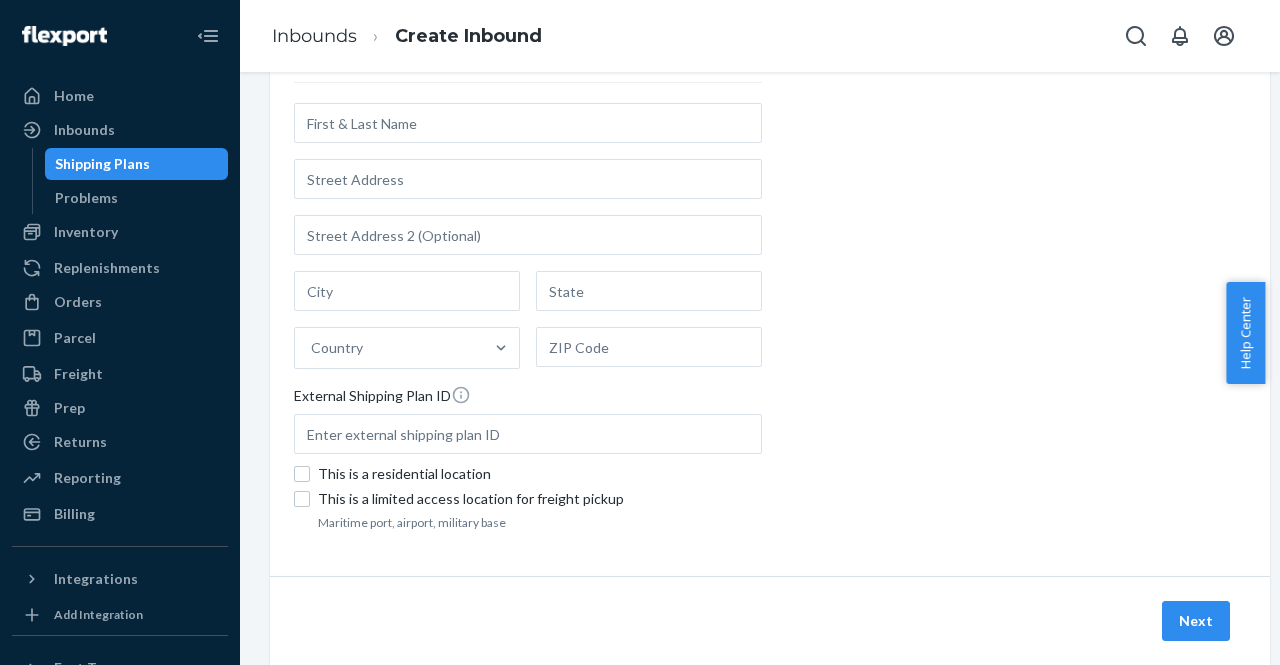 scroll, scrollTop: 406, scrollLeft: 5, axis: both 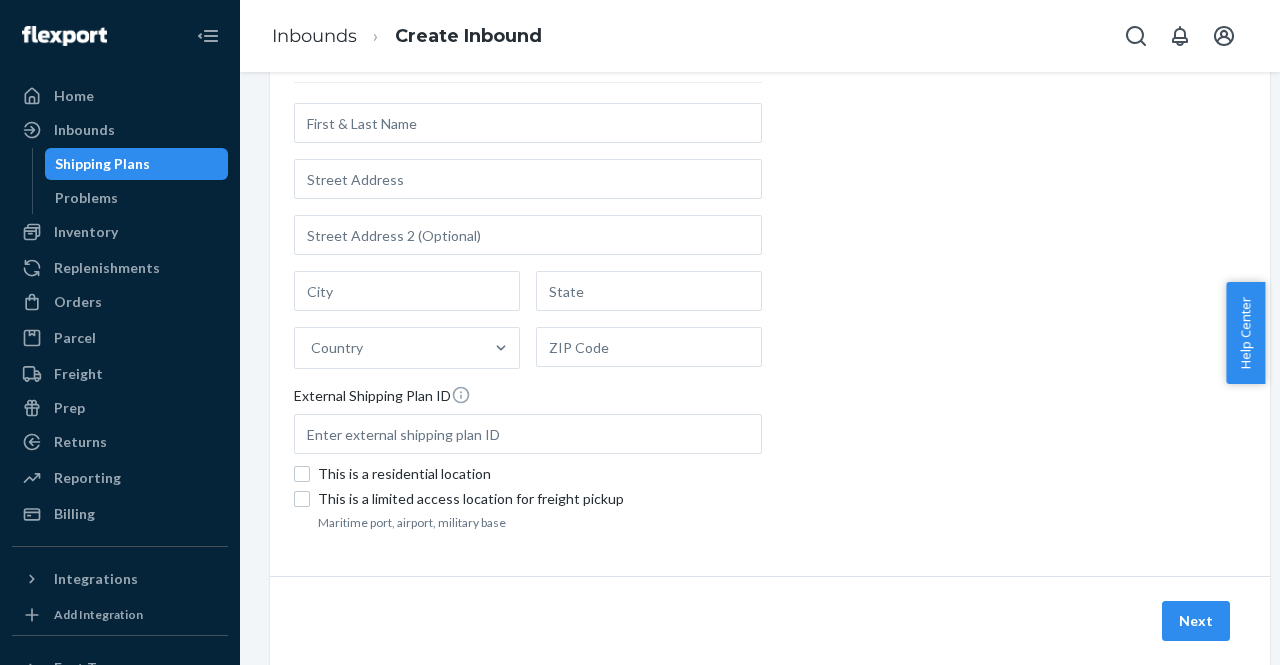 drag, startPoint x: 1109, startPoint y: 3, endPoint x: 890, endPoint y: 27, distance: 220.31114 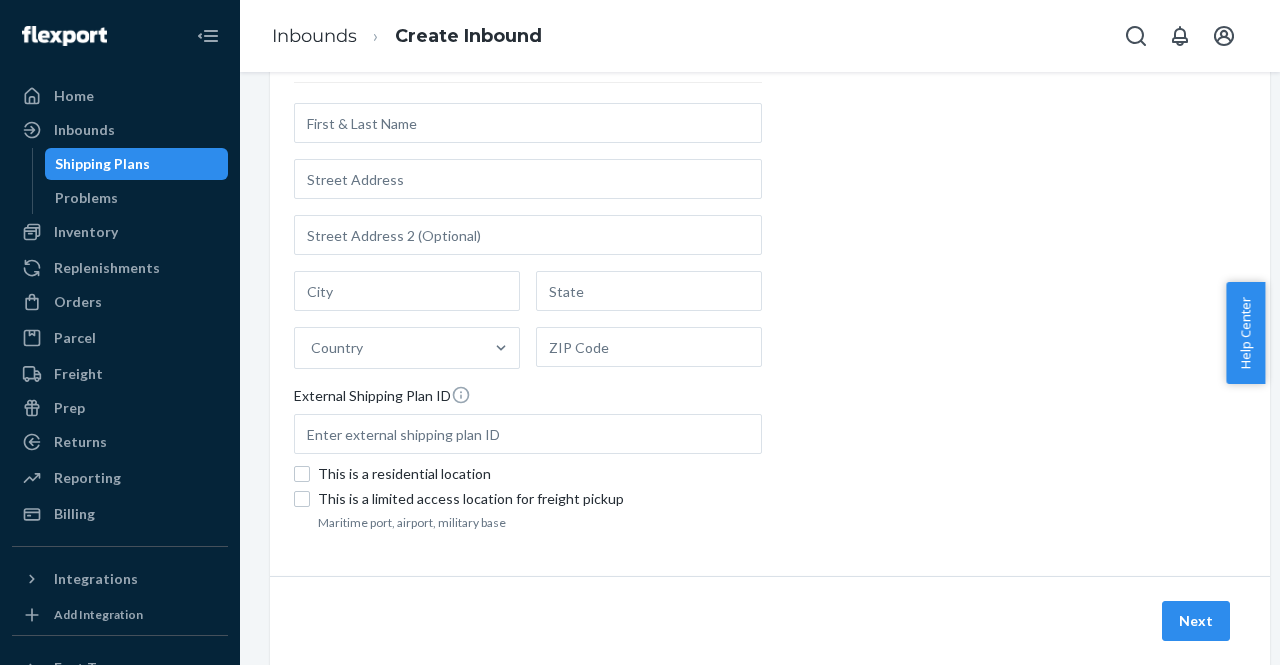 click on "Inbounds Create Inbound" at bounding box center [760, 36] 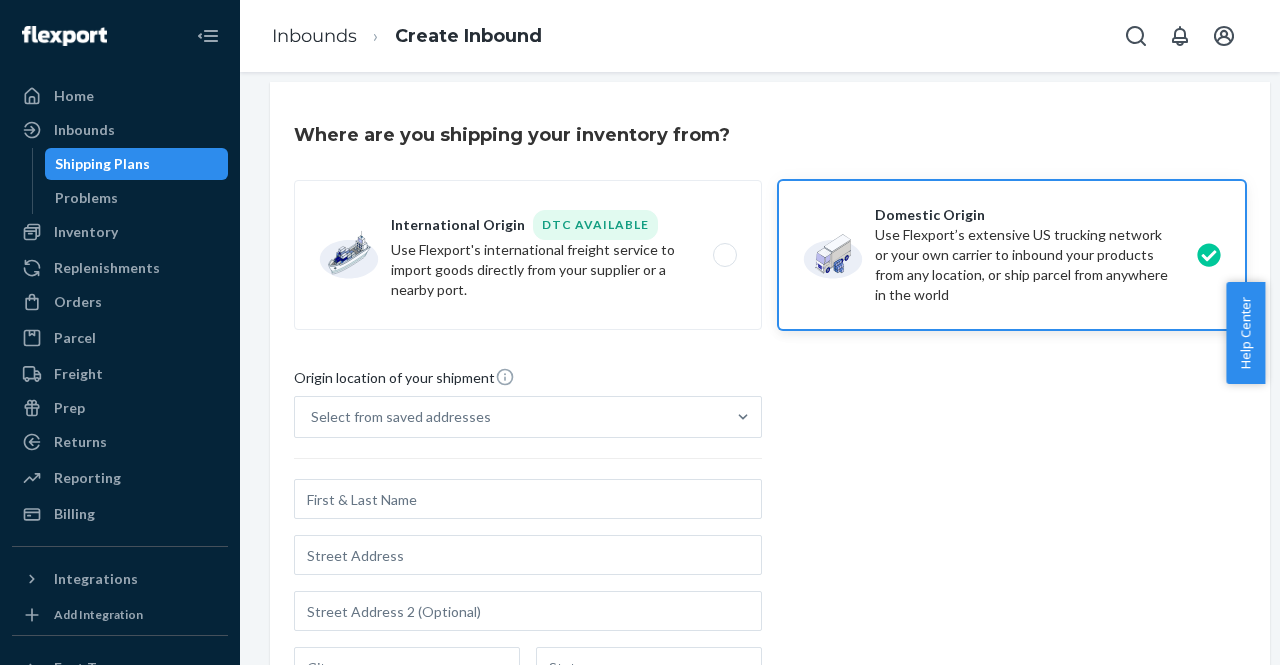 scroll, scrollTop: 0, scrollLeft: 5, axis: horizontal 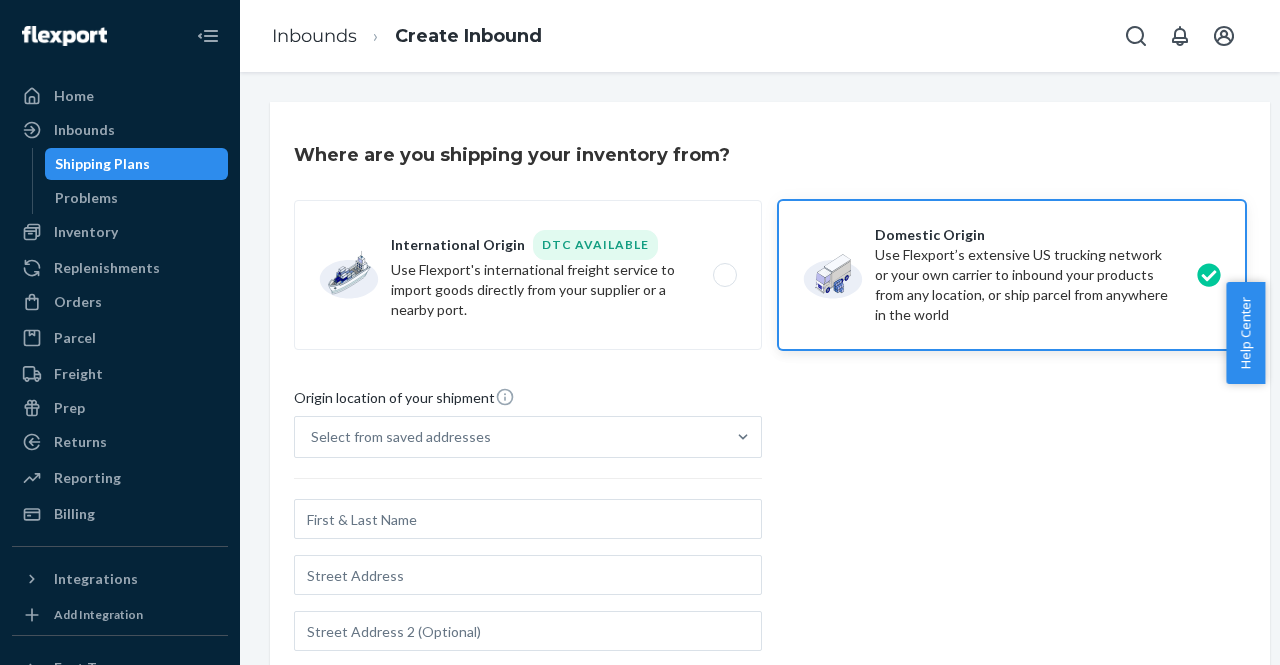 click on "Home" at bounding box center [120, 96] 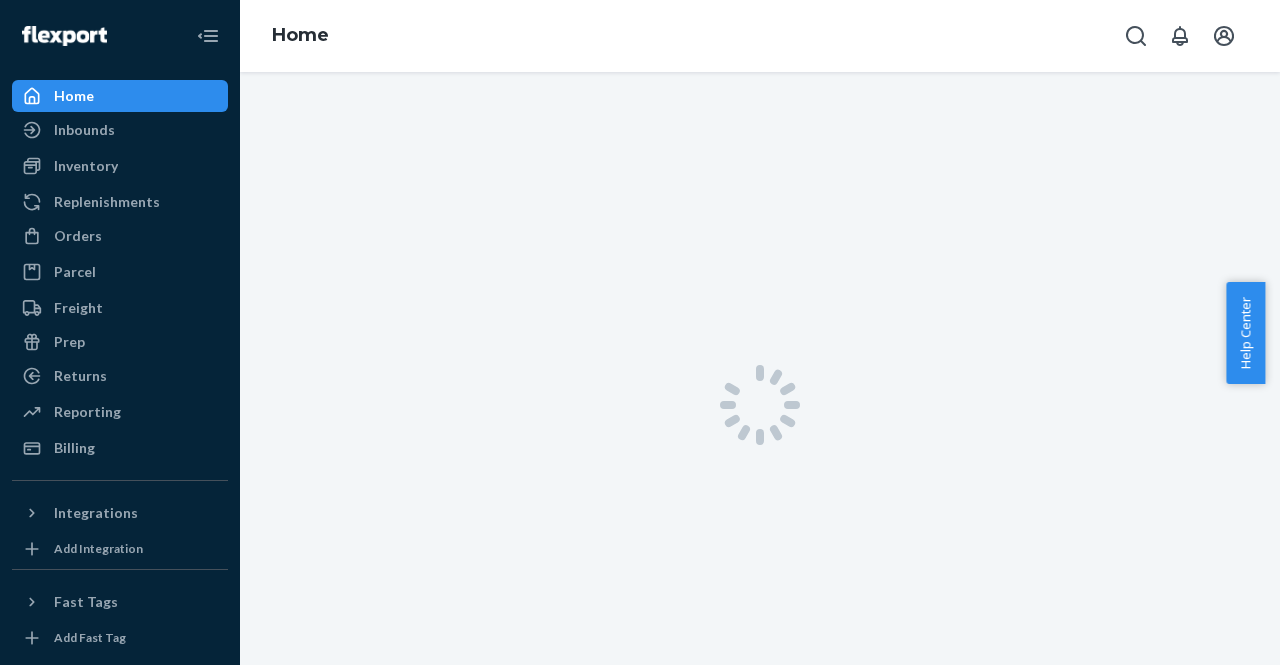 scroll, scrollTop: 0, scrollLeft: 0, axis: both 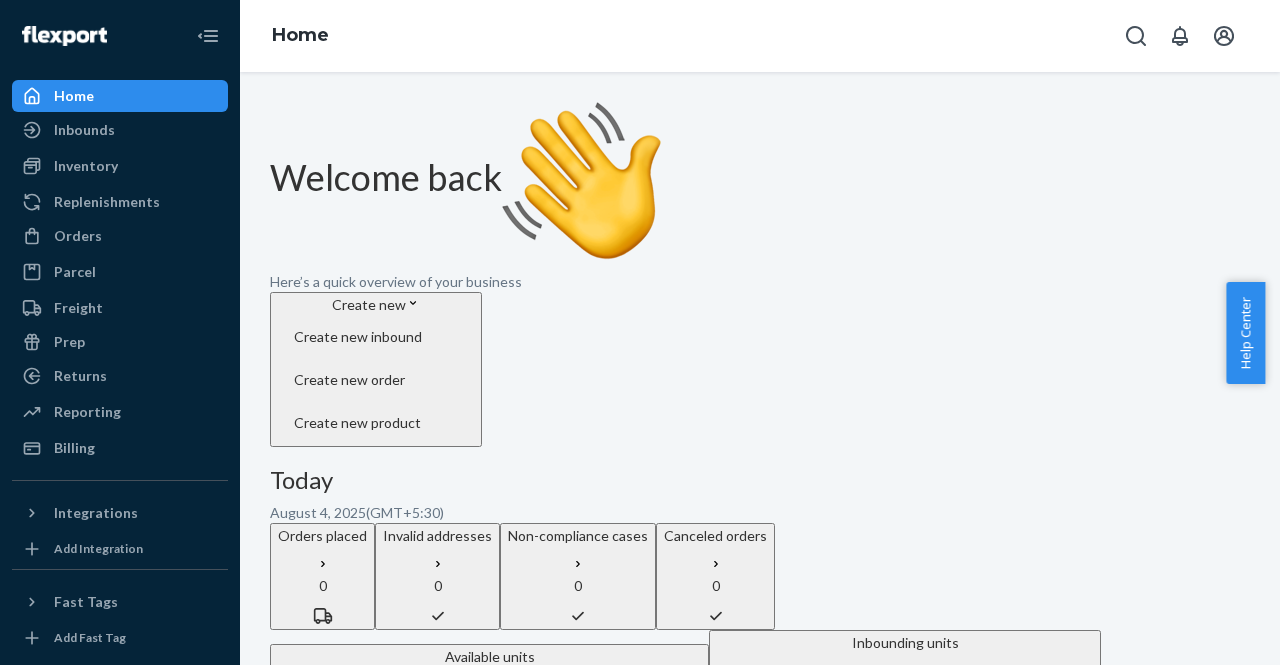 click on "Orders" at bounding box center (120, 236) 